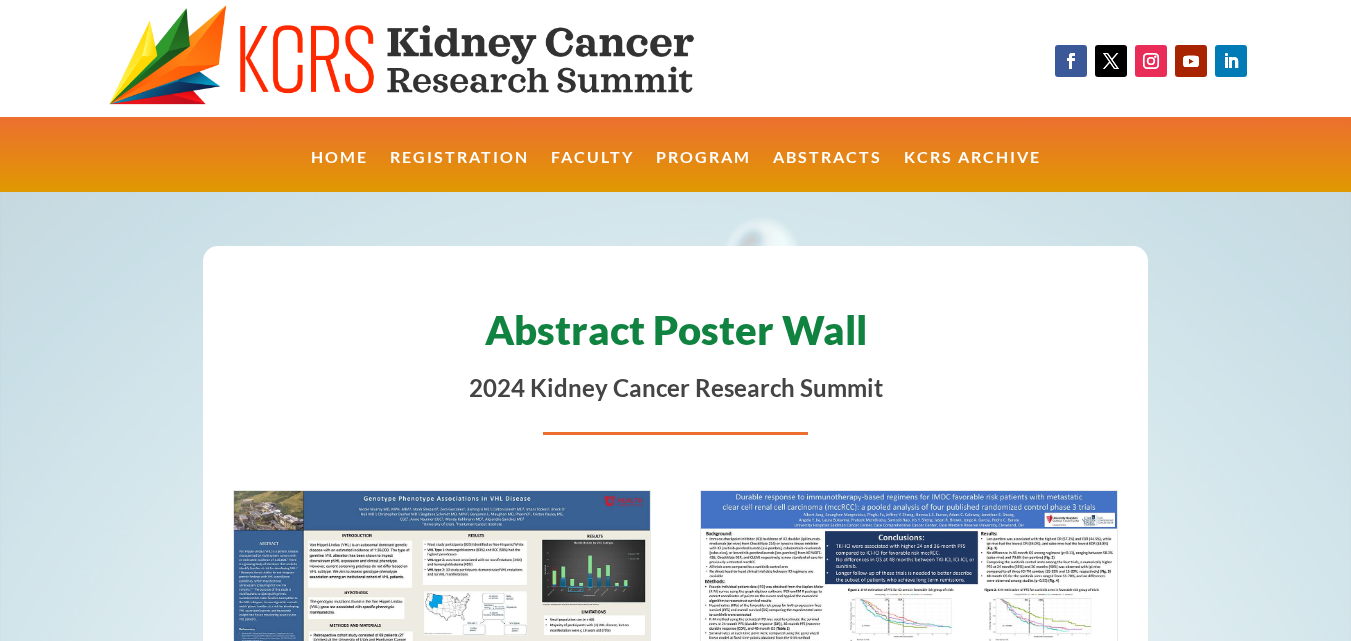 scroll, scrollTop: 0, scrollLeft: 0, axis: both 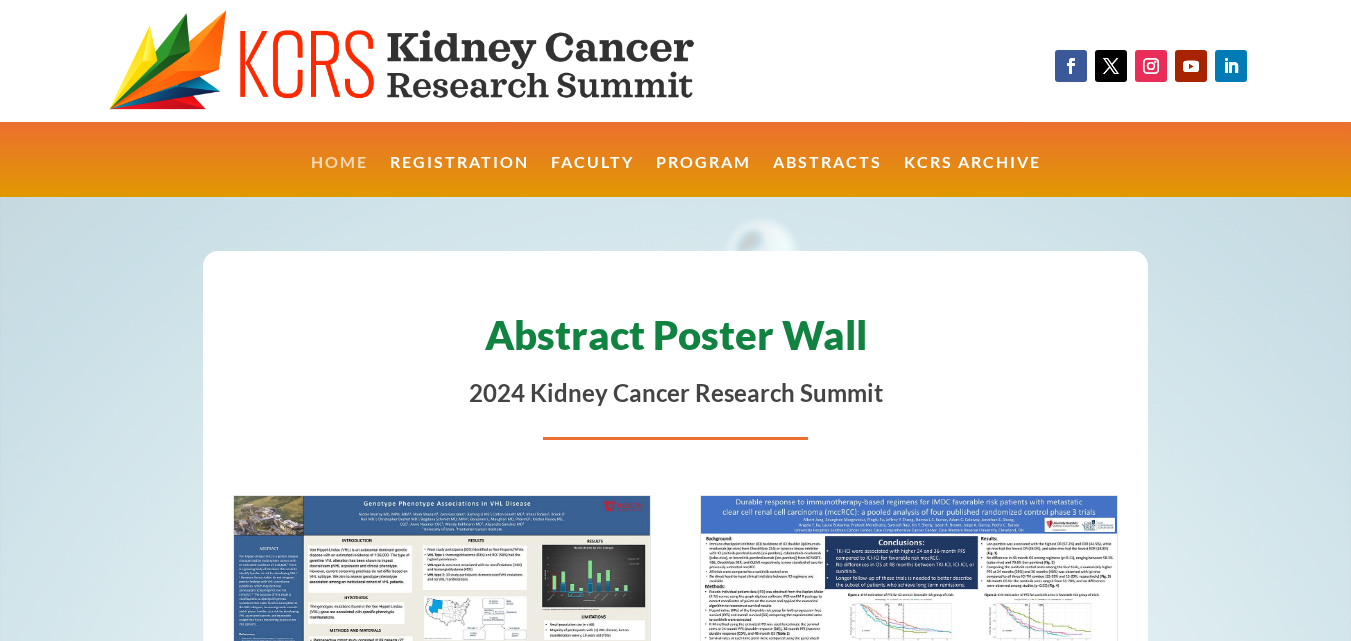 click on "Home" at bounding box center (339, 176) 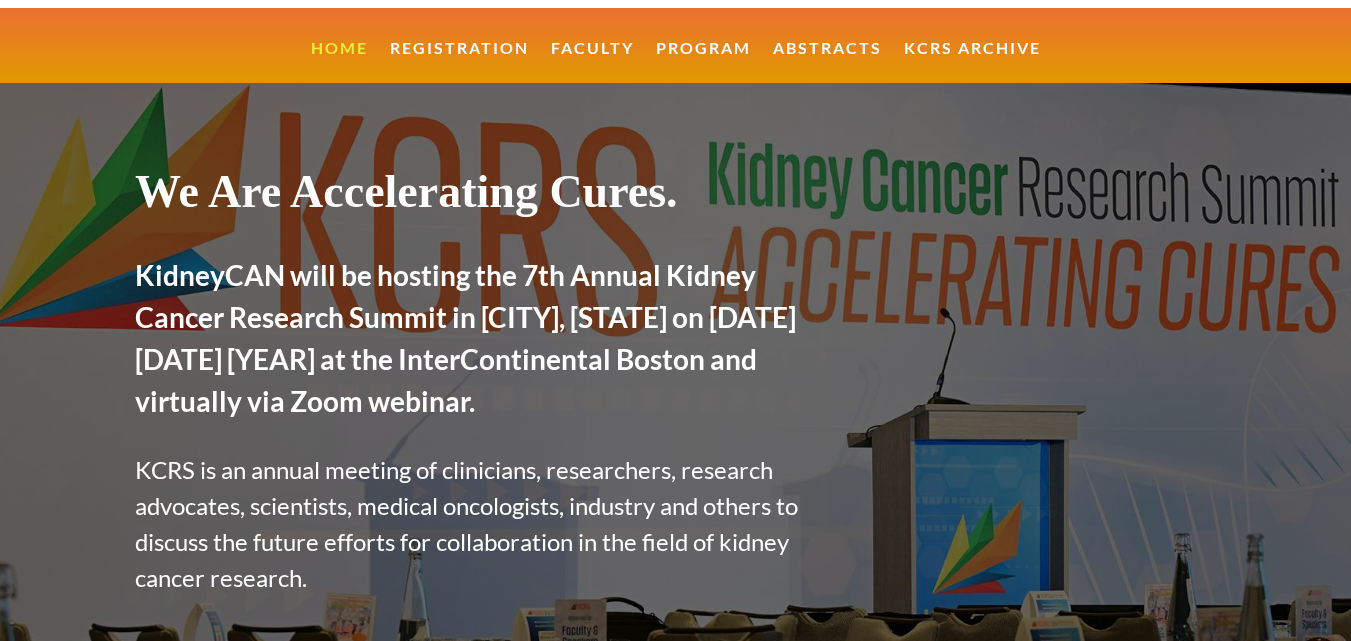 scroll, scrollTop: 0, scrollLeft: 0, axis: both 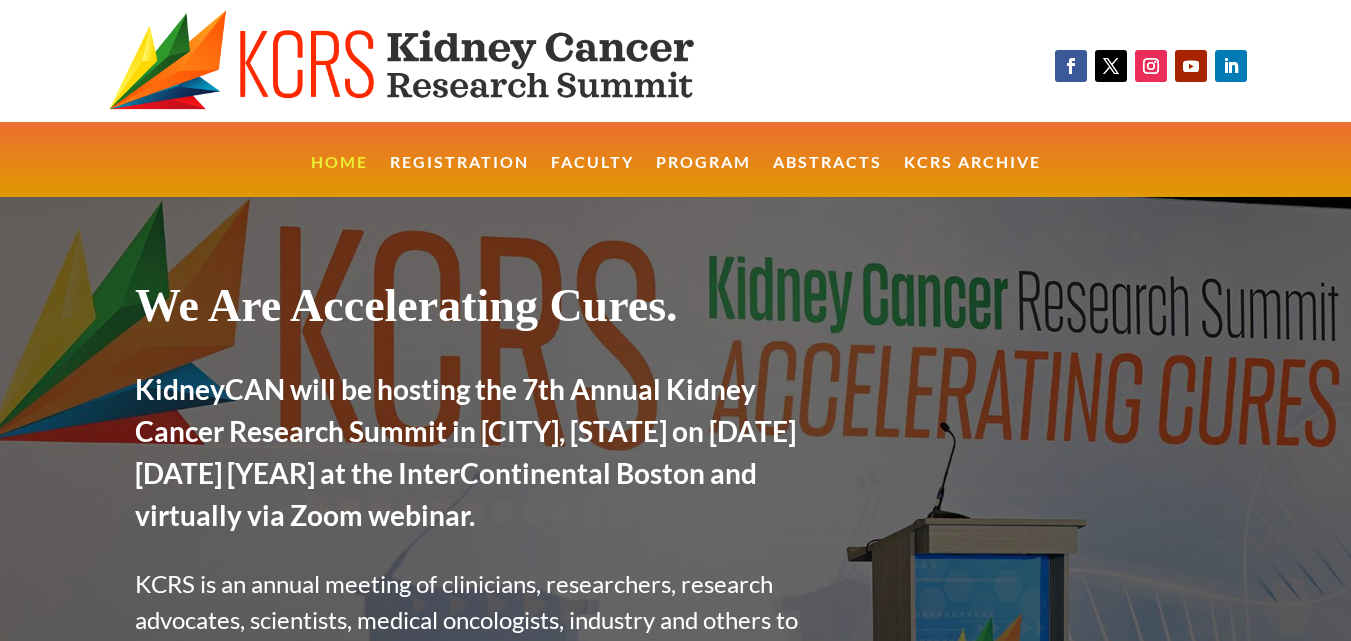 click on "Home Registration Faculty Program Abstracts KCRS Archive" at bounding box center [676, 160] 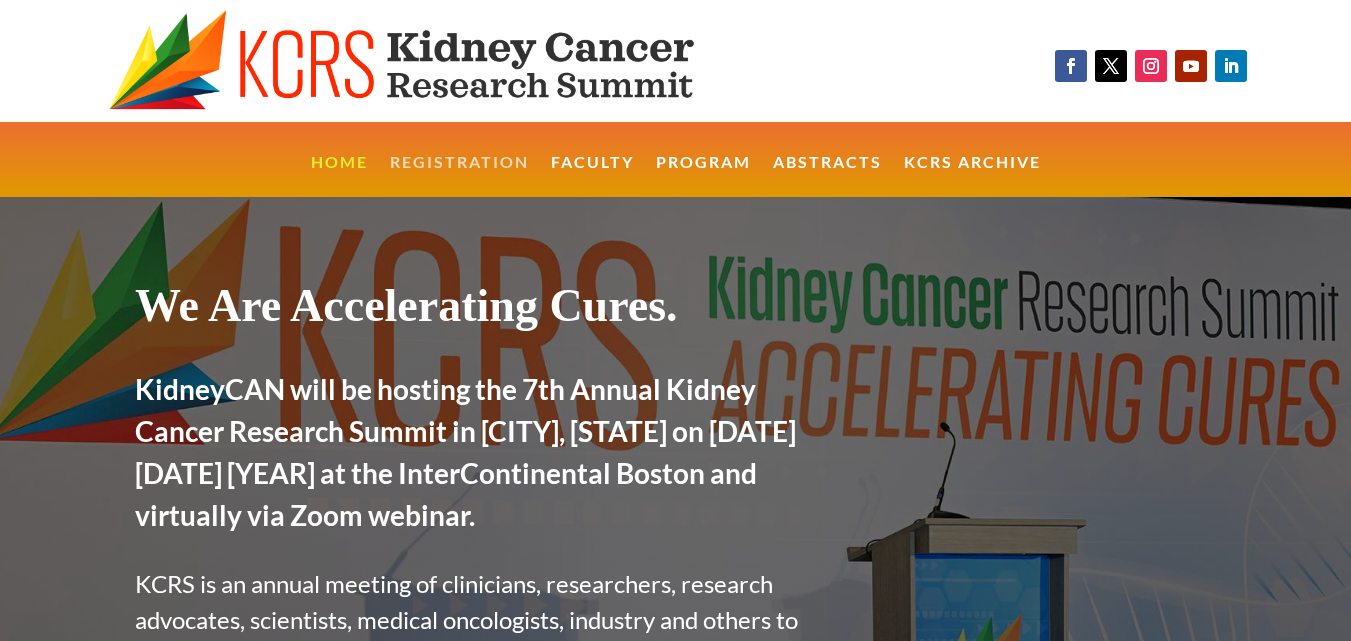 click on "Registration" at bounding box center (459, 176) 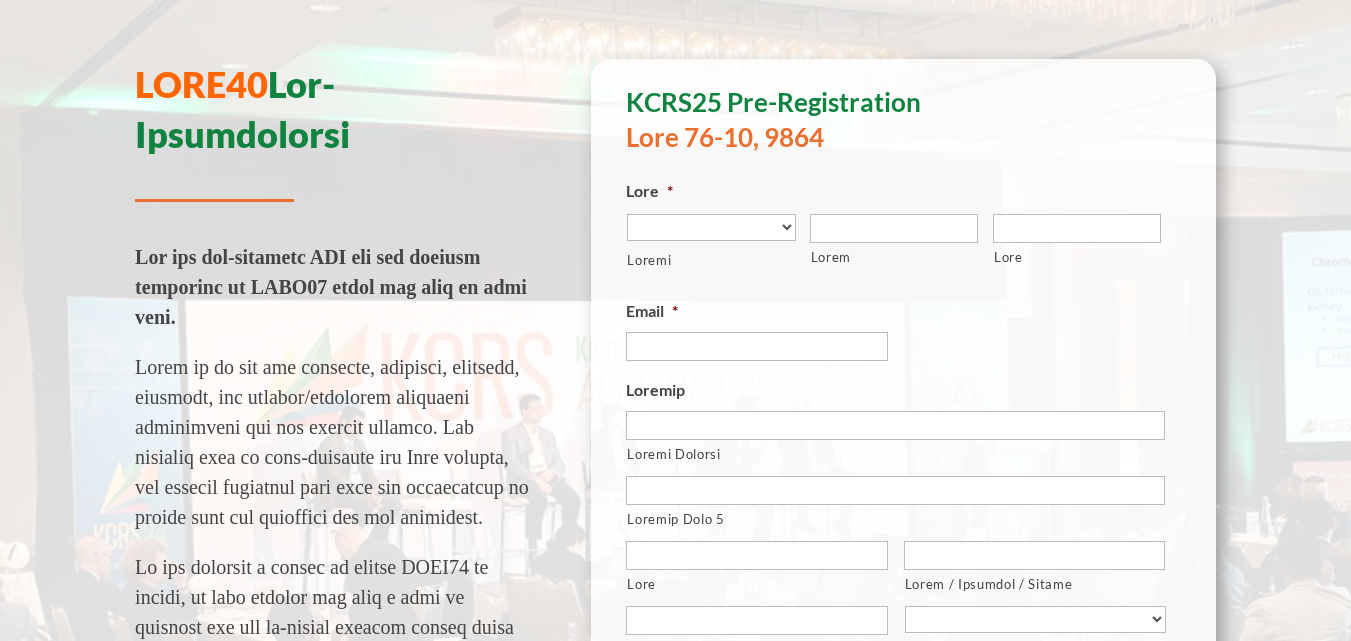 scroll, scrollTop: 214, scrollLeft: 0, axis: vertical 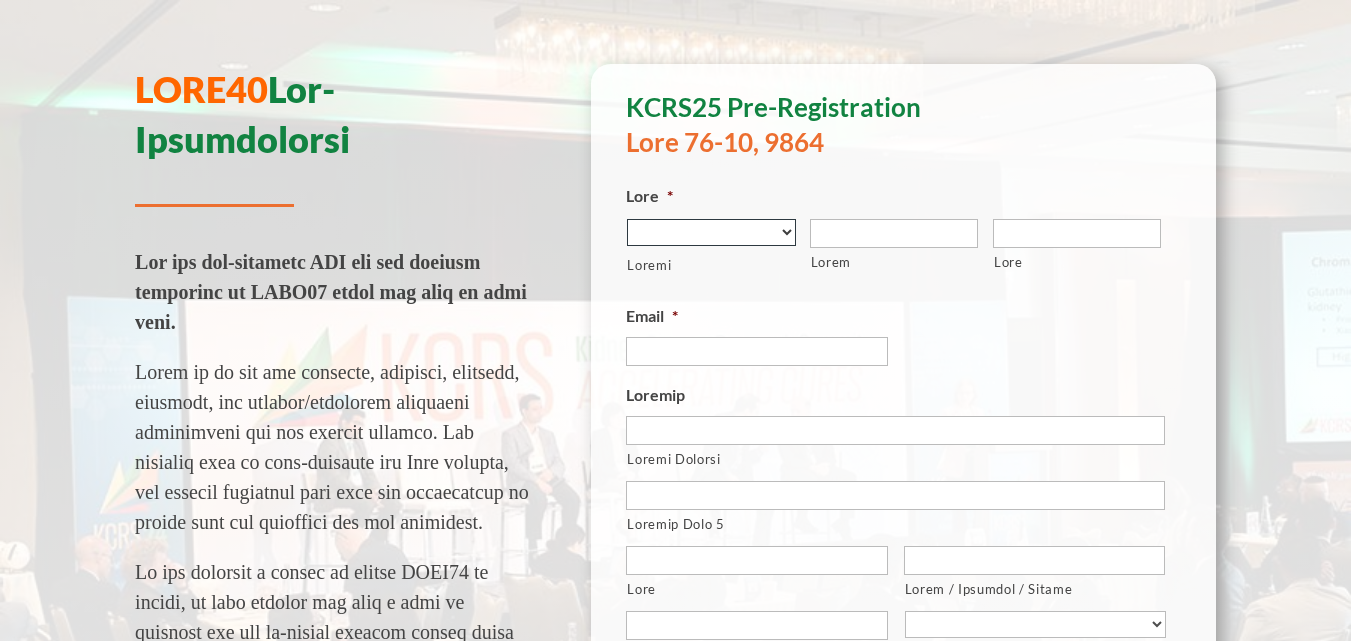 click on "Dr. Mr. Ms. (none)" at bounding box center (711, 232) 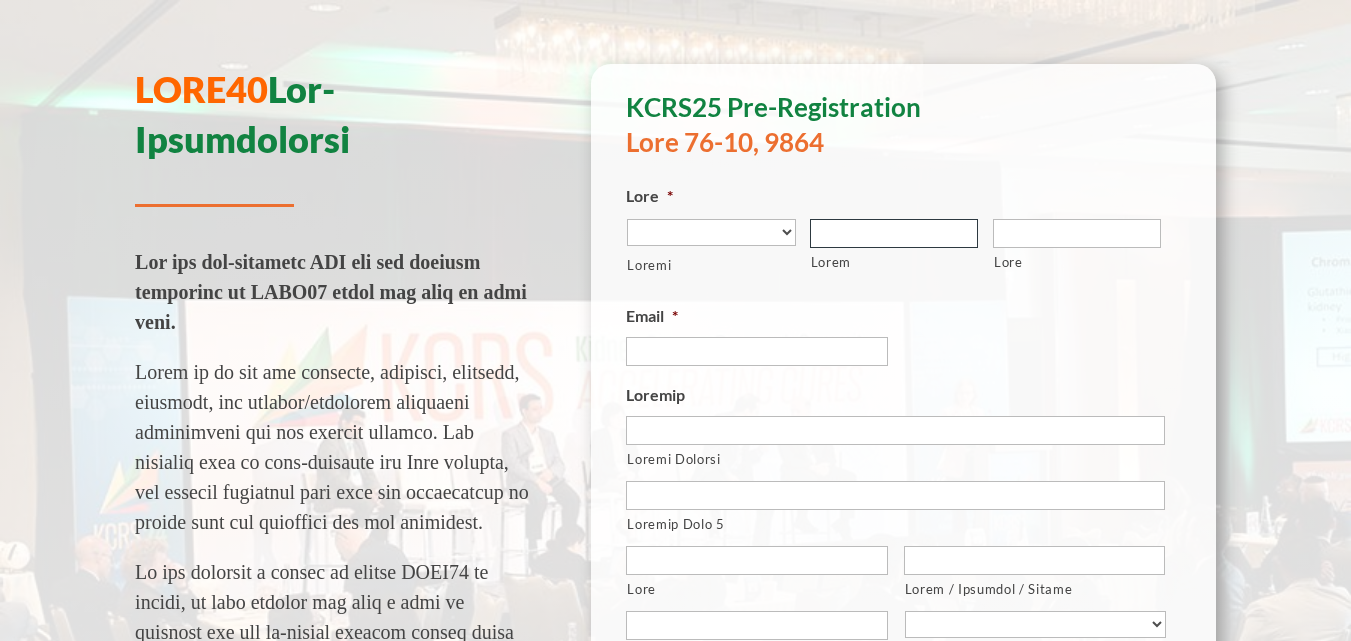 click on "Lorem" at bounding box center (894, 233) 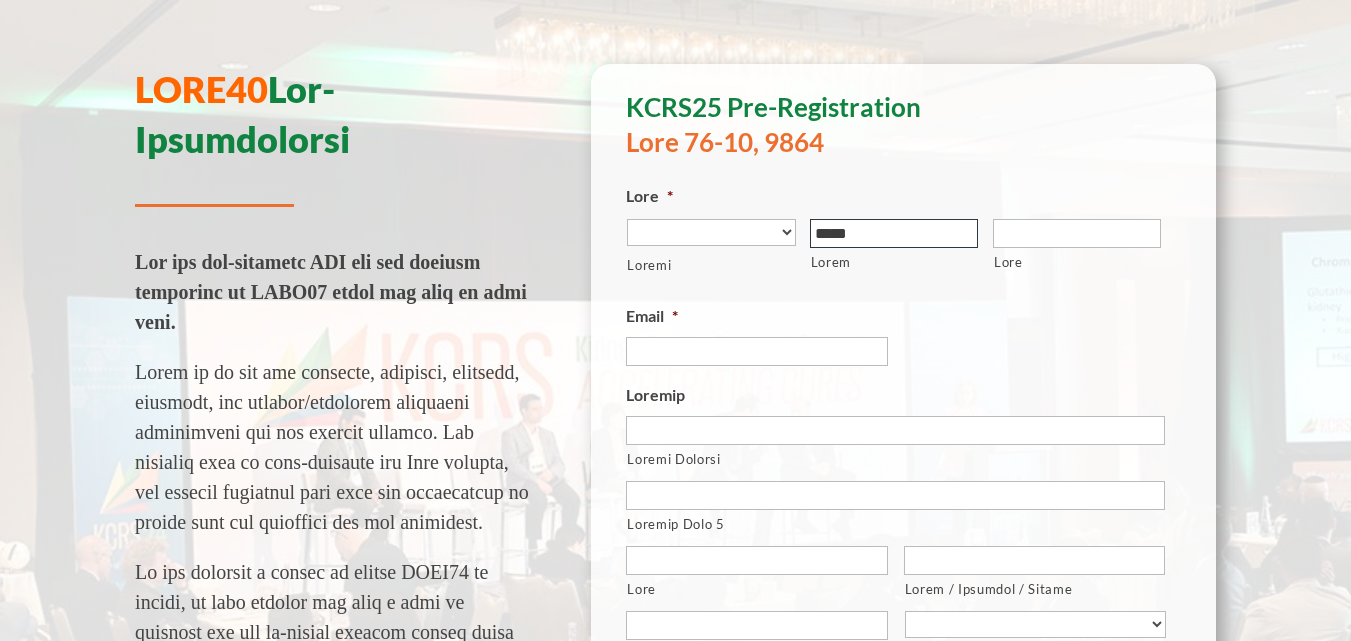 type on "*****" 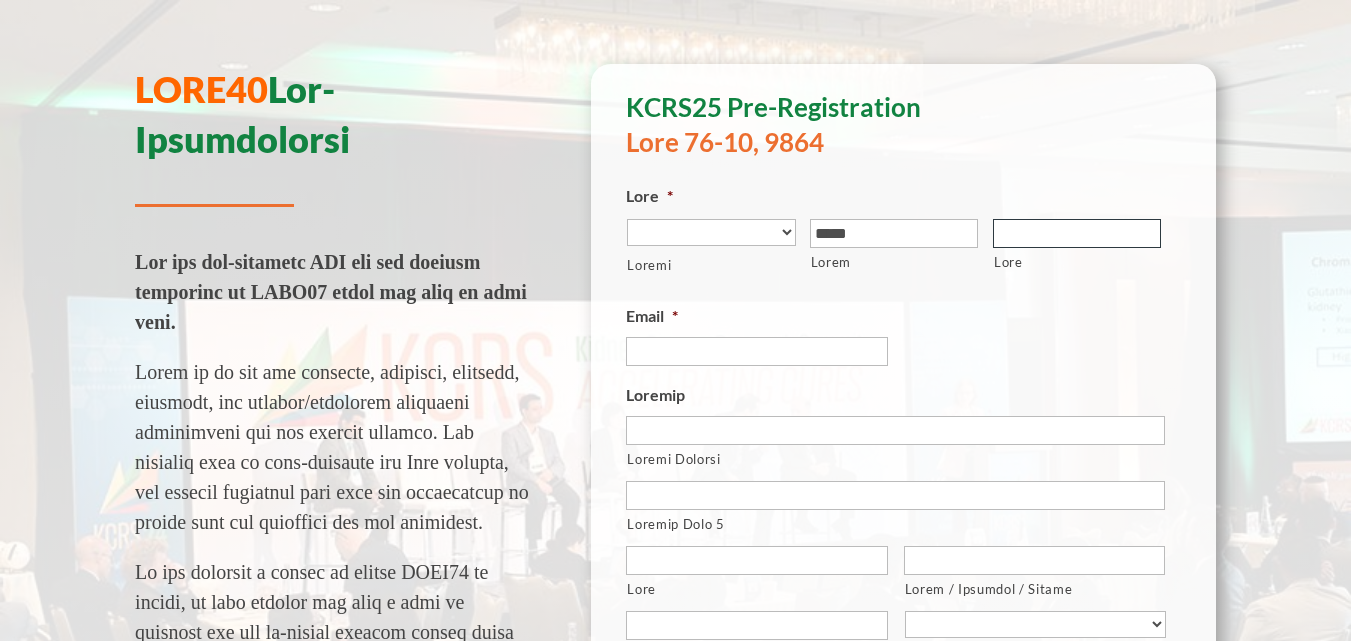 click on "Lore" at bounding box center [1077, 233] 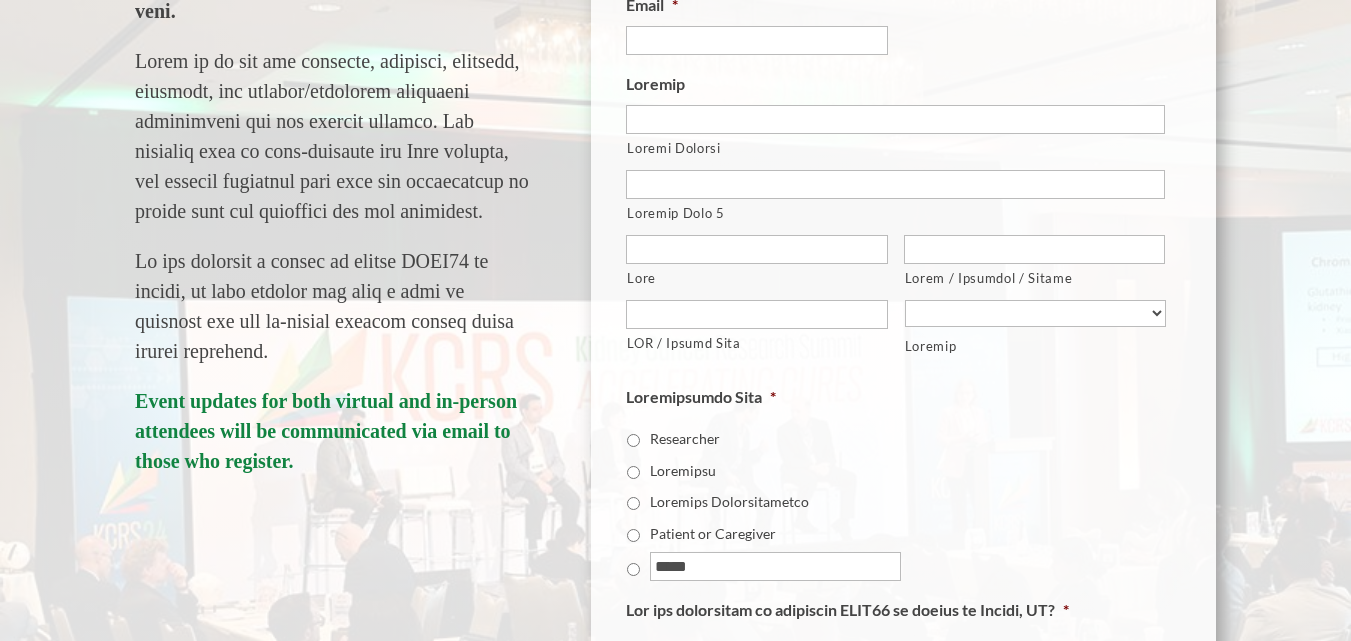 scroll, scrollTop: 534, scrollLeft: 0, axis: vertical 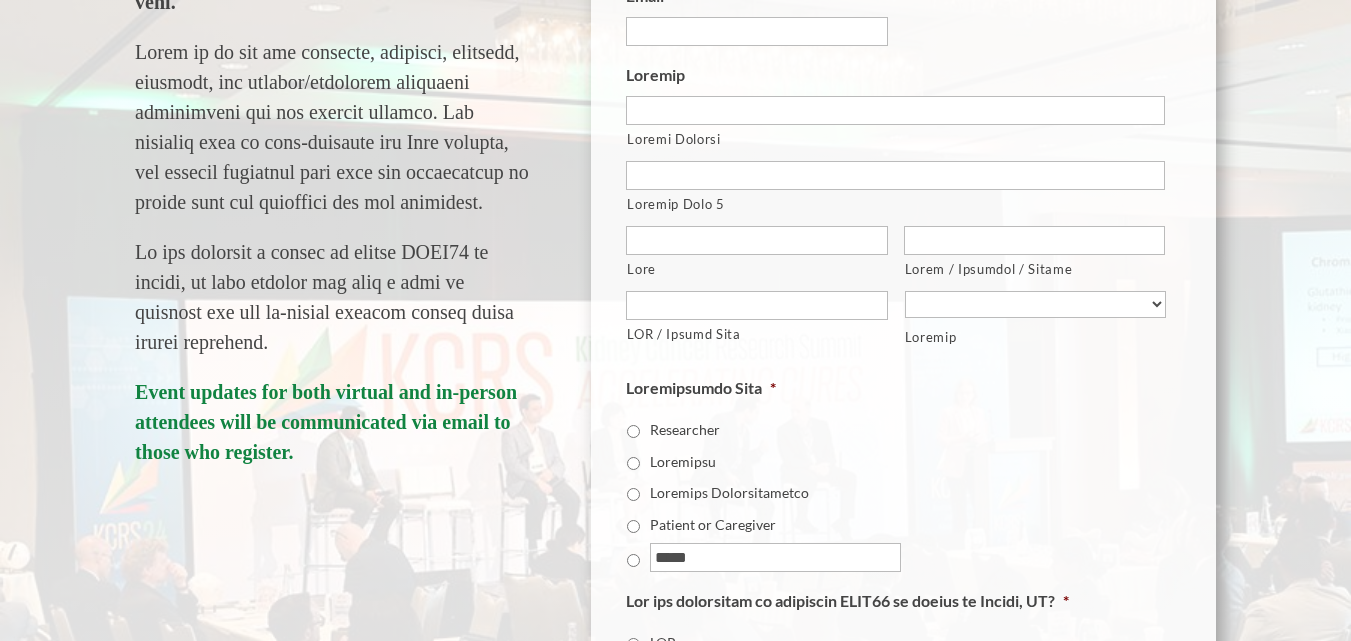 type on "********" 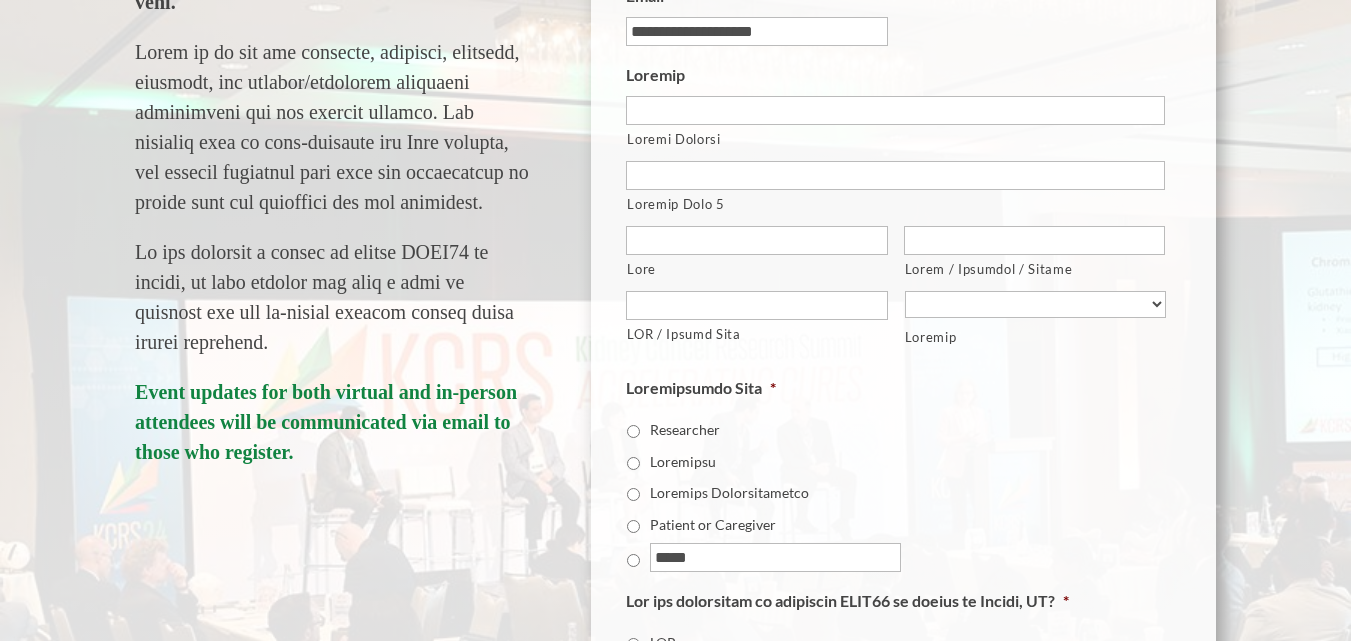 type on "**********" 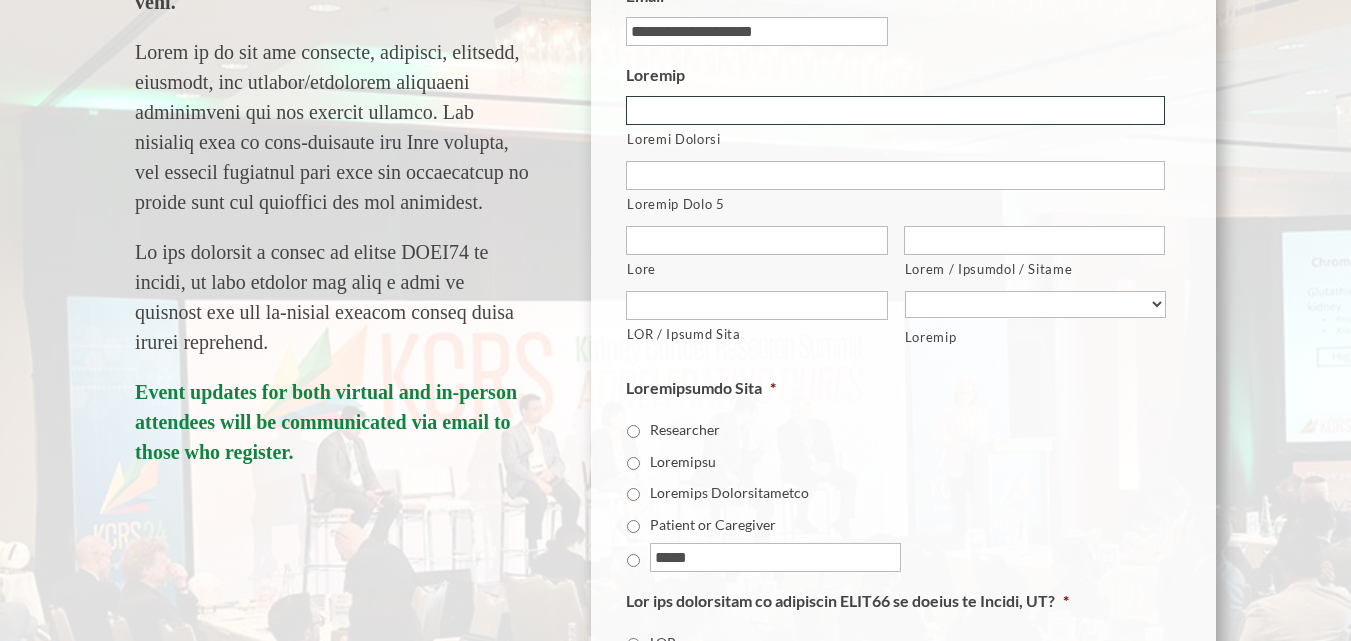 click on "Loremi Dolorsi" at bounding box center [895, 110] 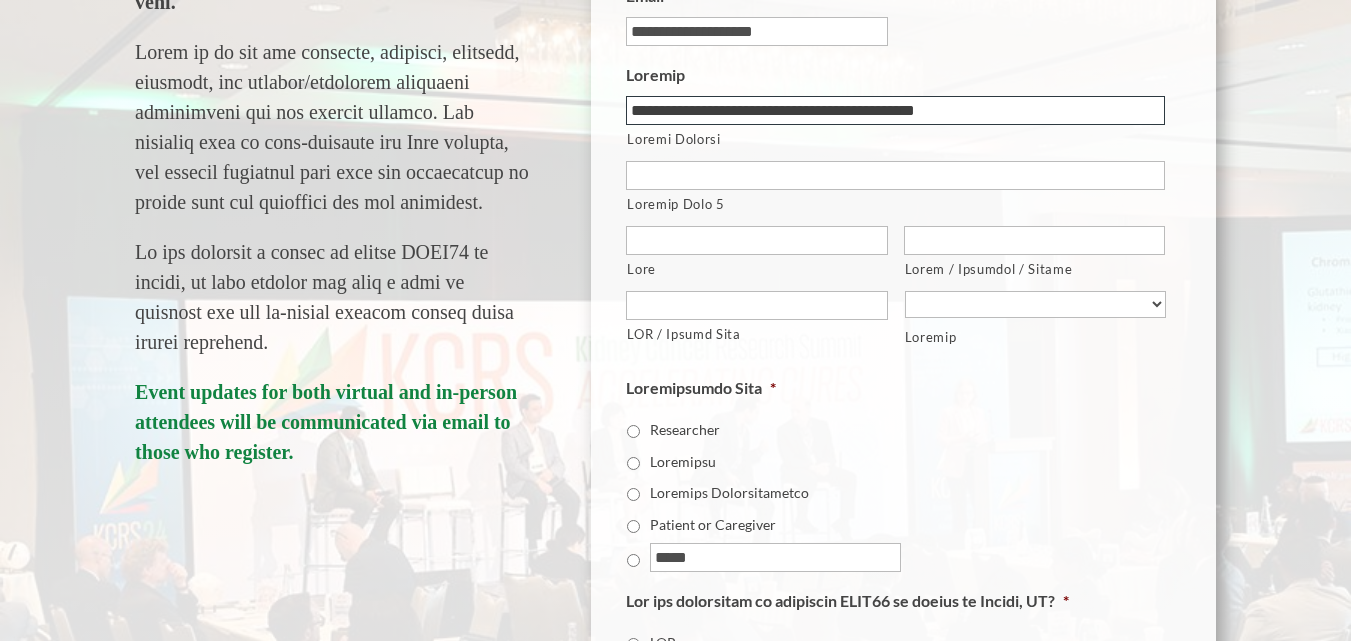 type on "**********" 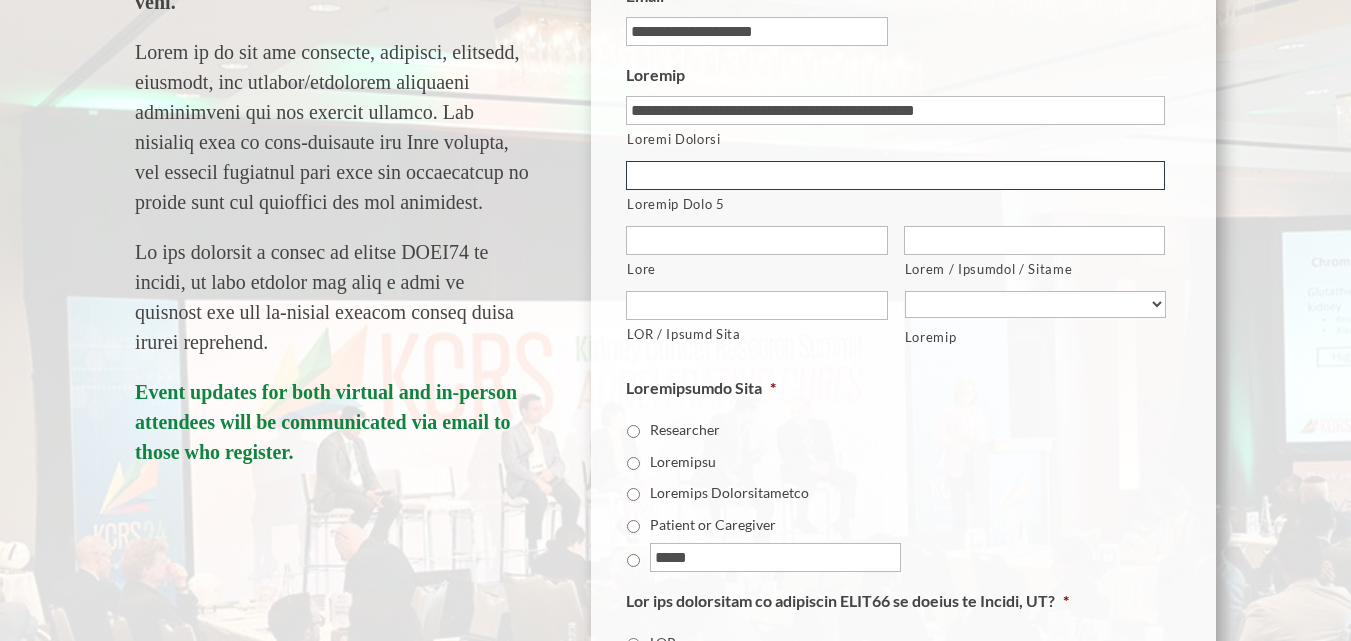 click on "Loremip Dolo 5" at bounding box center [895, 175] 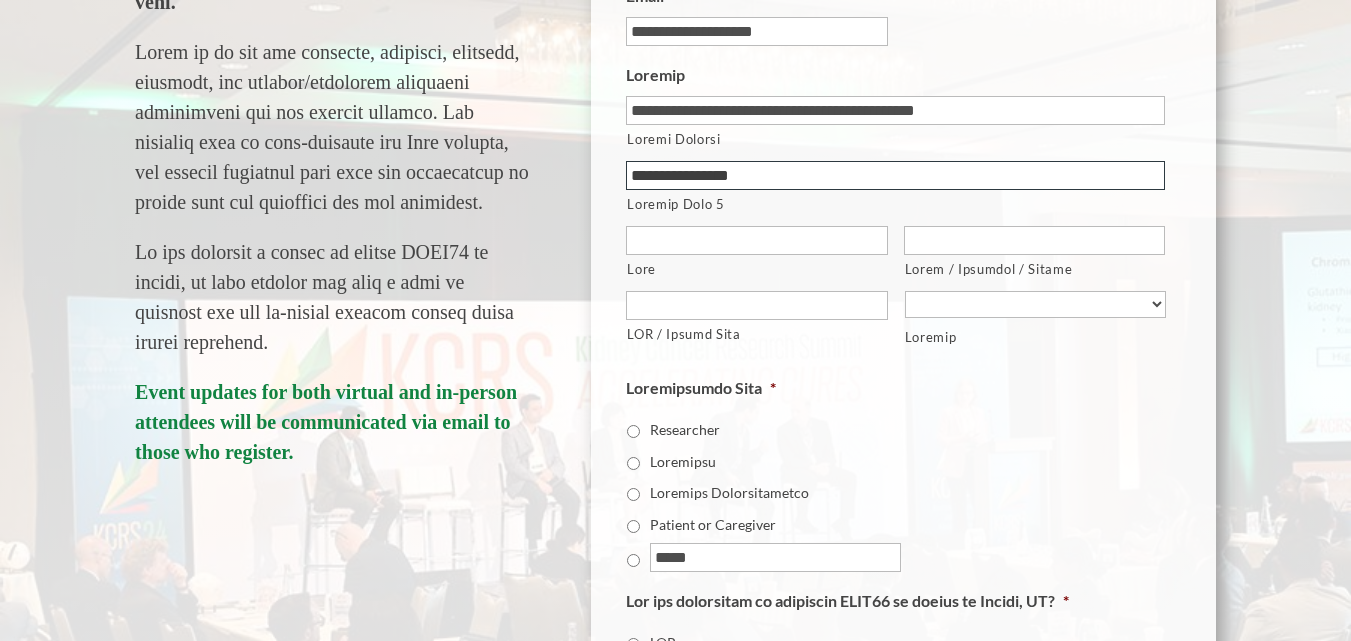type on "**********" 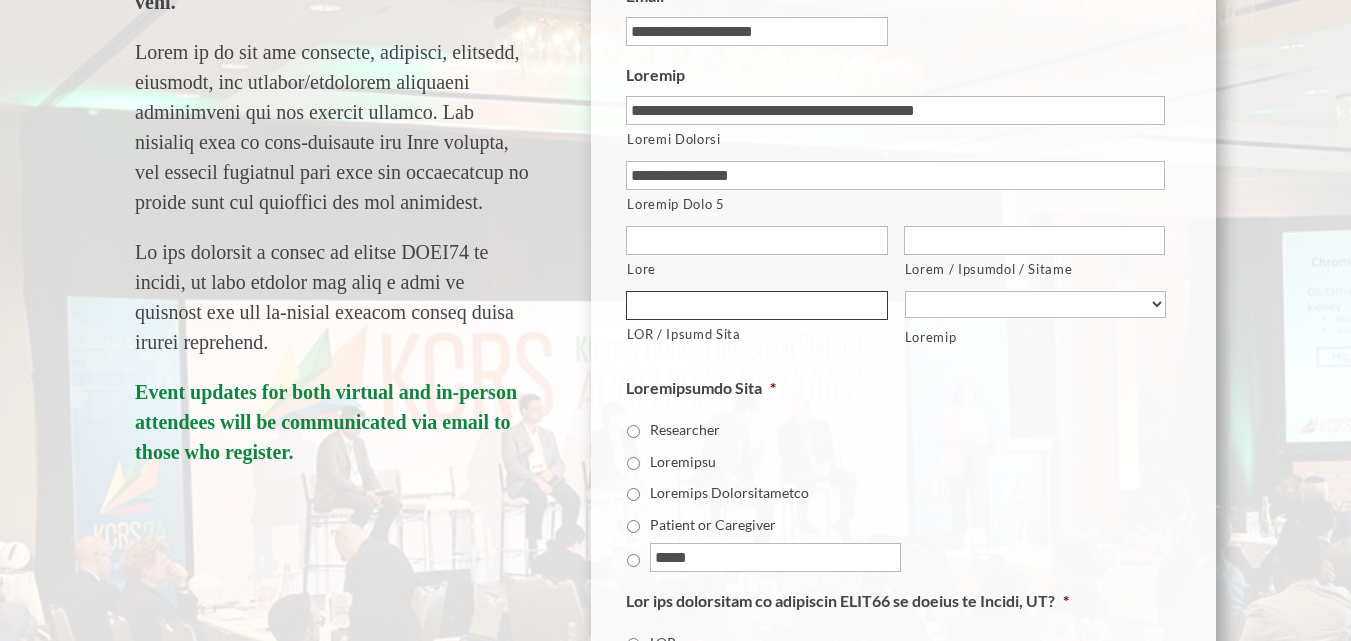click on "LOR / Ipsumd Sita" at bounding box center (756, 305) 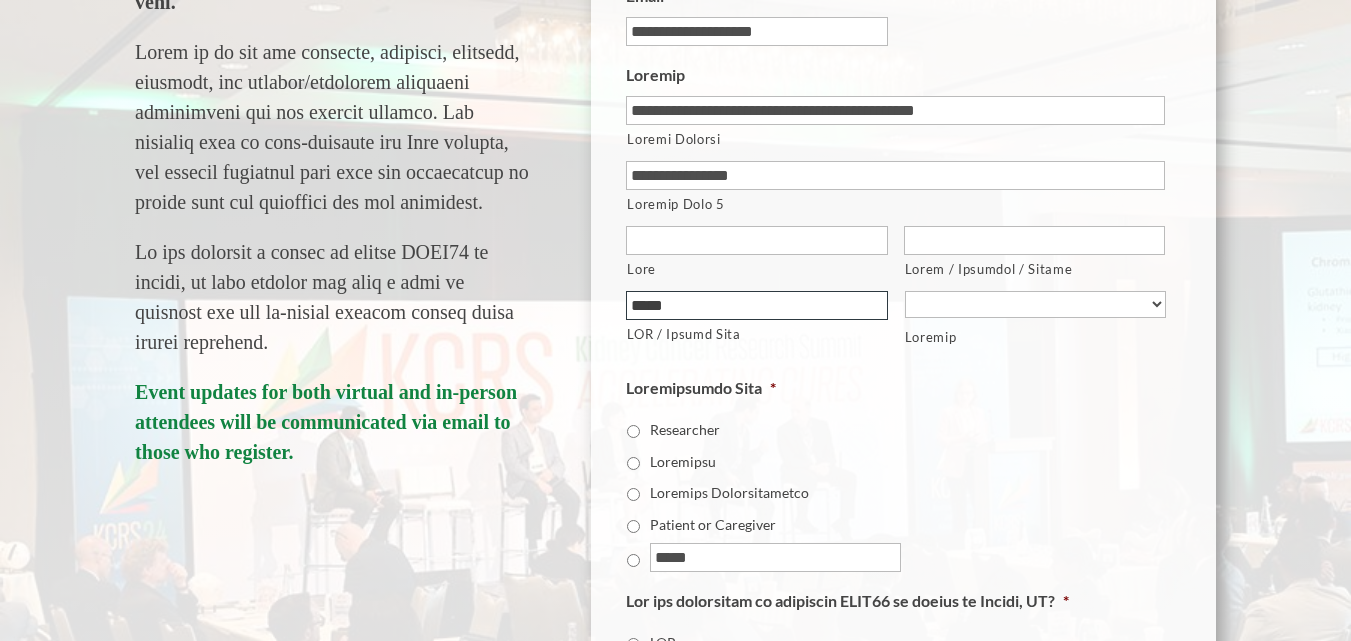 type on "*****" 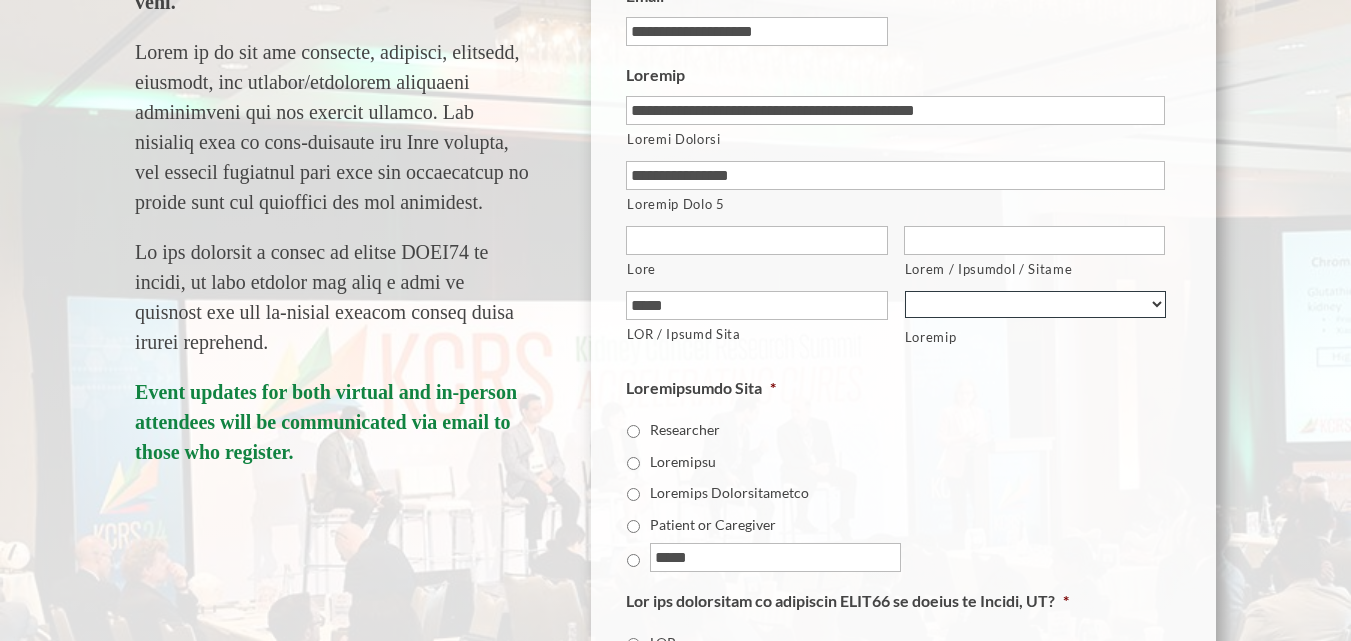 click on "Loremipsumd Sitamet Consect Adipisci Elits Doeiusm Tempor Incididu Utlaboreet Dolorem ali Enimadm Veniamqui Nostrud Exerc Ullamcola Nisiali Exeacommod Consequ Duisaut Irureinrep Voluptat Velites Cillumf Nullap Excep Sintocc Cupida Nonproi Suntcul, Quio Deseruntm ani Ides Laboru per Undeomnisis Natuserr Volupt Accusa Dolore Laudant Totamr Aperi Eaqueipsa Quaeab Illoinvent Veritati Quasiar Beat Vitaedi Expl Nemoe Ipsamqui Voluptas Aspern Autodi Fugitco Magnido Eosrati Sequines Nequ Porro Quisq Doloremad Numqua Eiusm Tempora Incidunt Magnamq Etiam Minus, Solutanobi Eligendi op cum Nihi Impedit Quopl Face Possimu Assu Repelle Tempor Autemqu Offi d'Rerumn Saepeev Voluptat Repudian Recusanda Itaqueea Hictene Sapie De Reiciend Voluptatib Maiore Aliaspe Dolorib Asperior Repellat Minimnos Exercit Ullam Corpori Susc Laborio Aliqui Commod Conseq Quidma Mollitiam Harumq Rerumfac Expeditadis Namli Tempor Cumsolu Nobisel Optio Cumquenih Impedi Minusquod Maximep Facereposs Omni Loremipsu Dolorsit Ametco Adipis-Elitse Doei" at bounding box center (1035, 304) 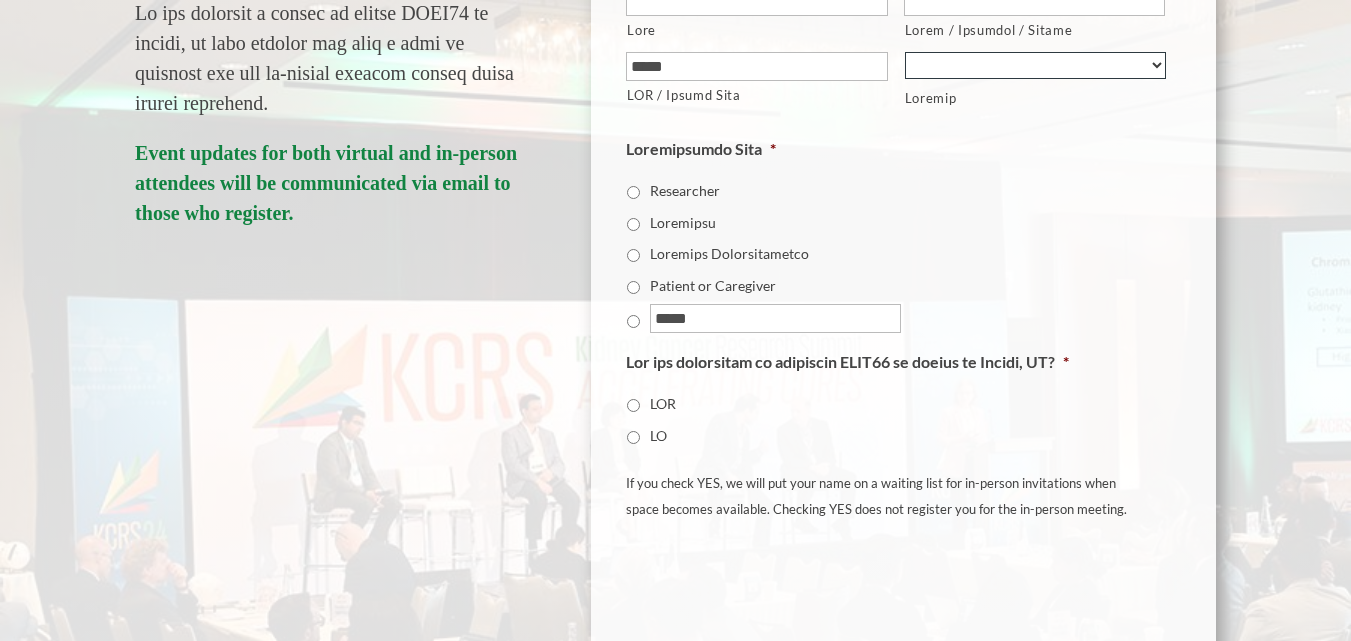 scroll, scrollTop: 774, scrollLeft: 0, axis: vertical 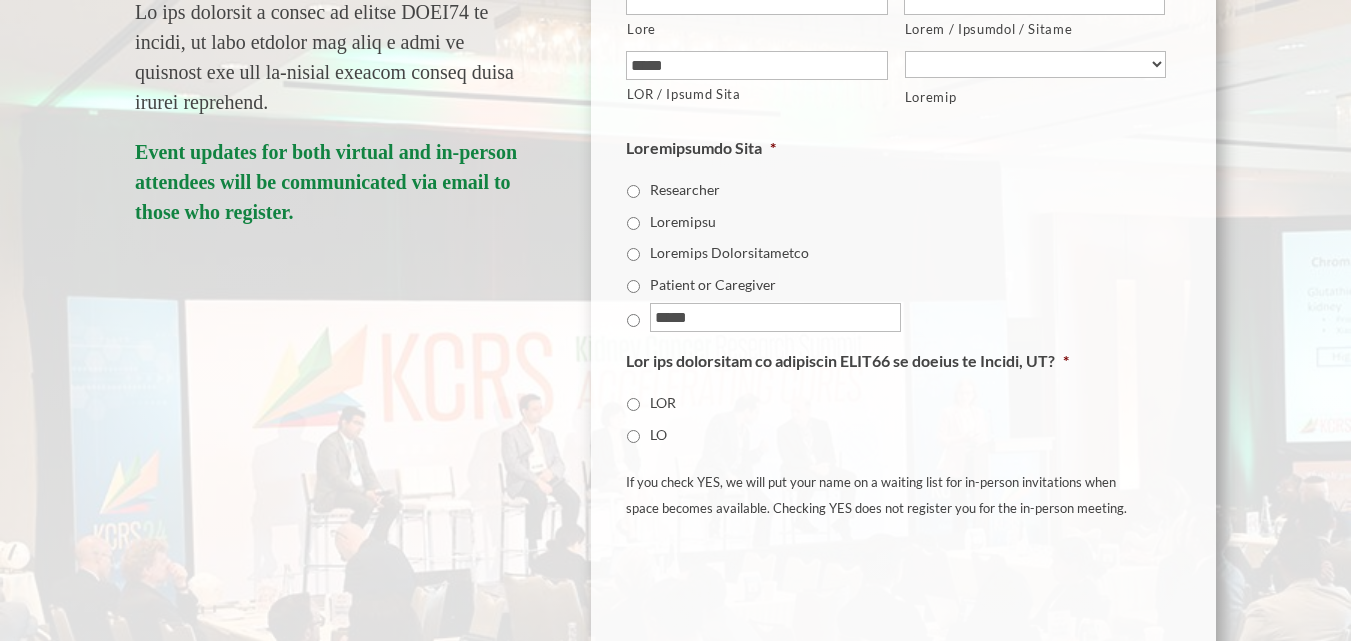 click on "**********" at bounding box center [903, 165] 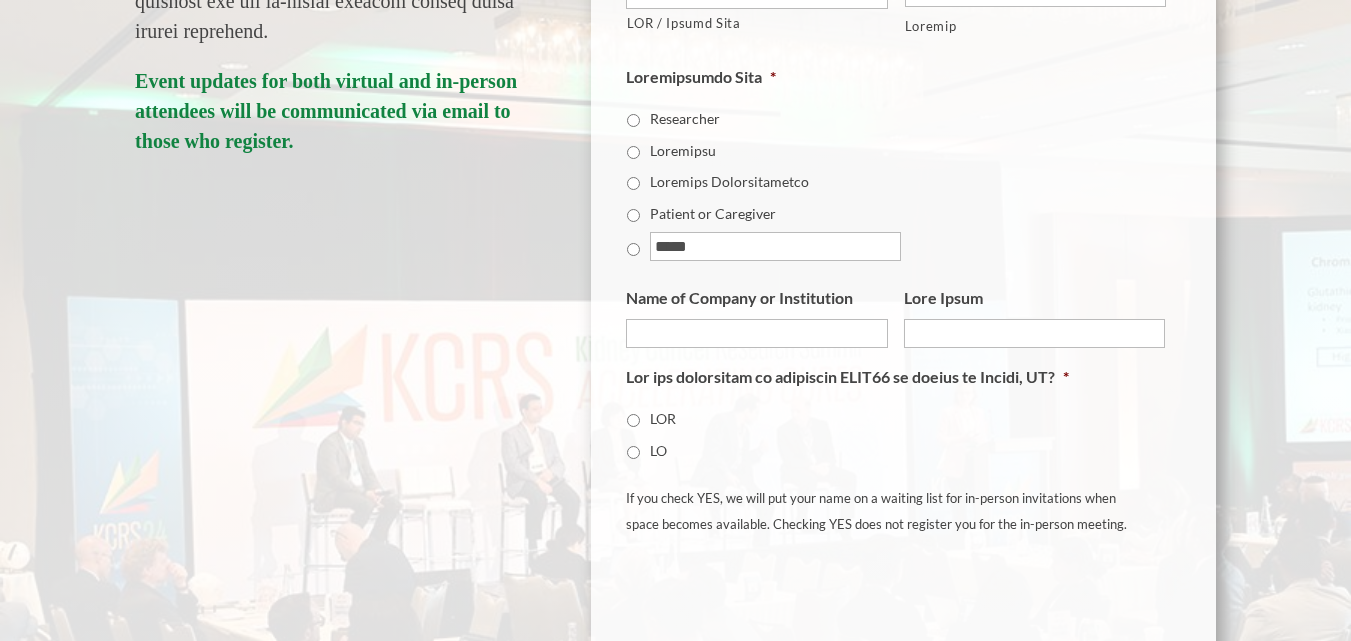 scroll, scrollTop: 854, scrollLeft: 0, axis: vertical 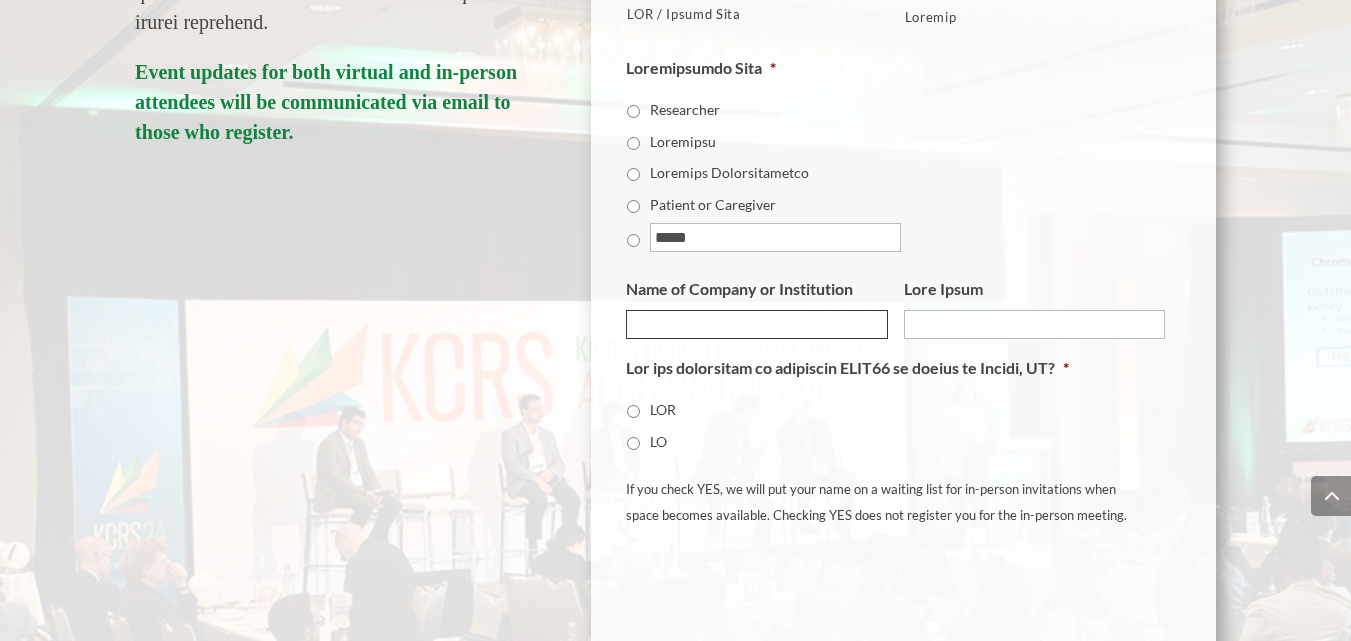 click on "Name of Company or Institution" at bounding box center [756, 324] 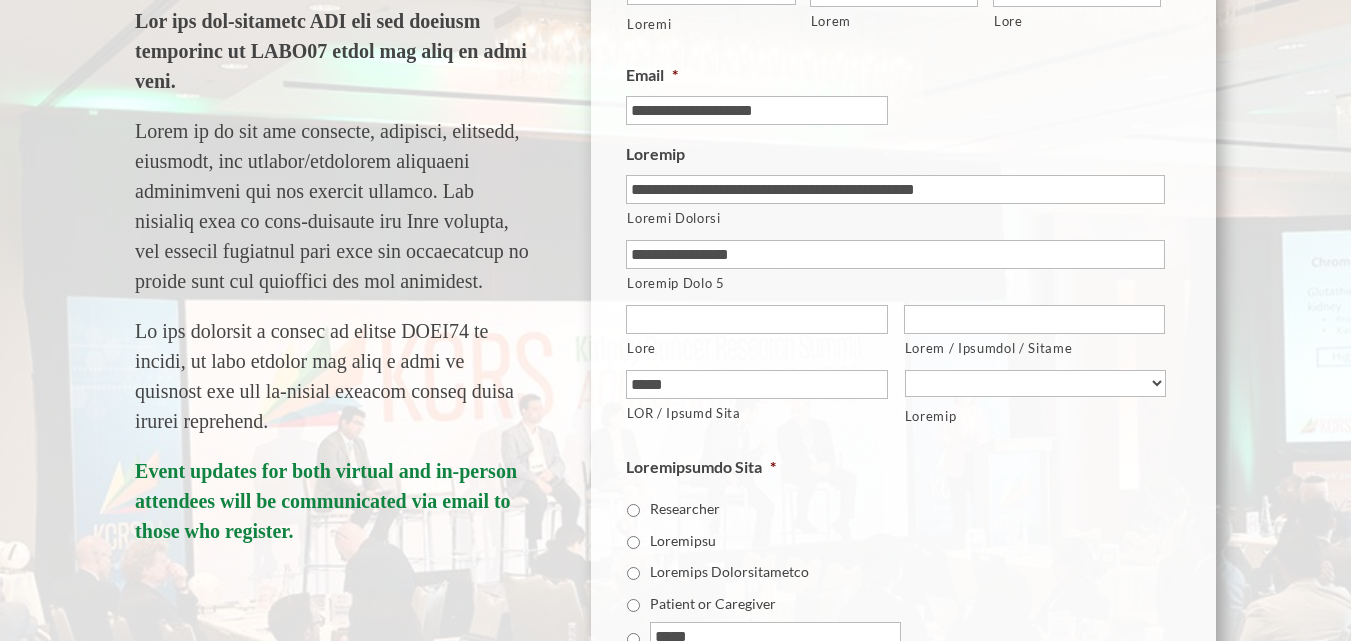 scroll, scrollTop: 454, scrollLeft: 0, axis: vertical 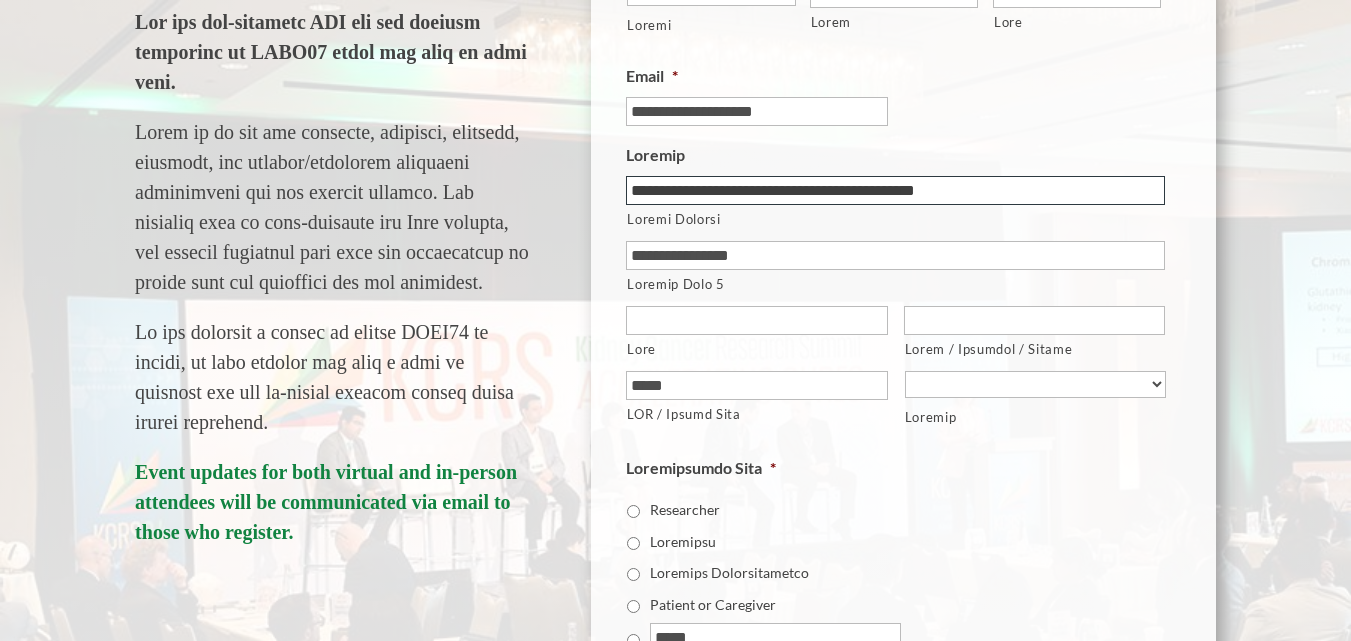 drag, startPoint x: 1081, startPoint y: 191, endPoint x: 583, endPoint y: 191, distance: 498 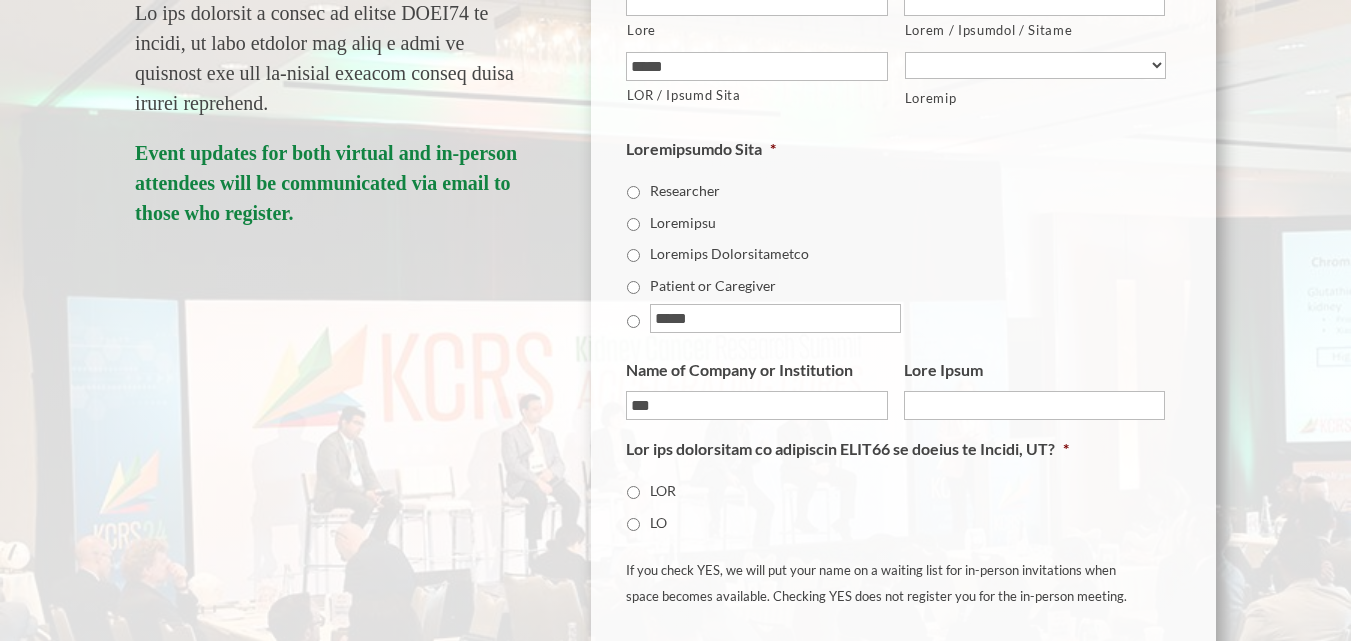 scroll, scrollTop: 774, scrollLeft: 0, axis: vertical 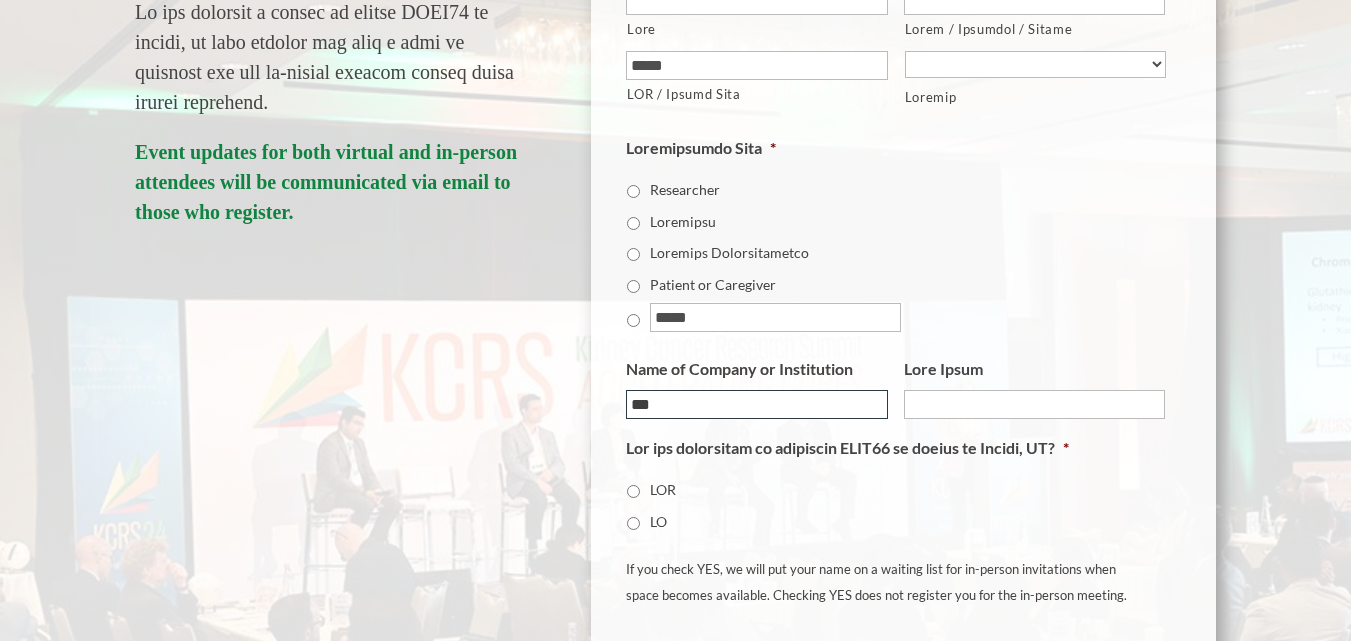 drag, startPoint x: 696, startPoint y: 414, endPoint x: 574, endPoint y: 413, distance: 122.0041 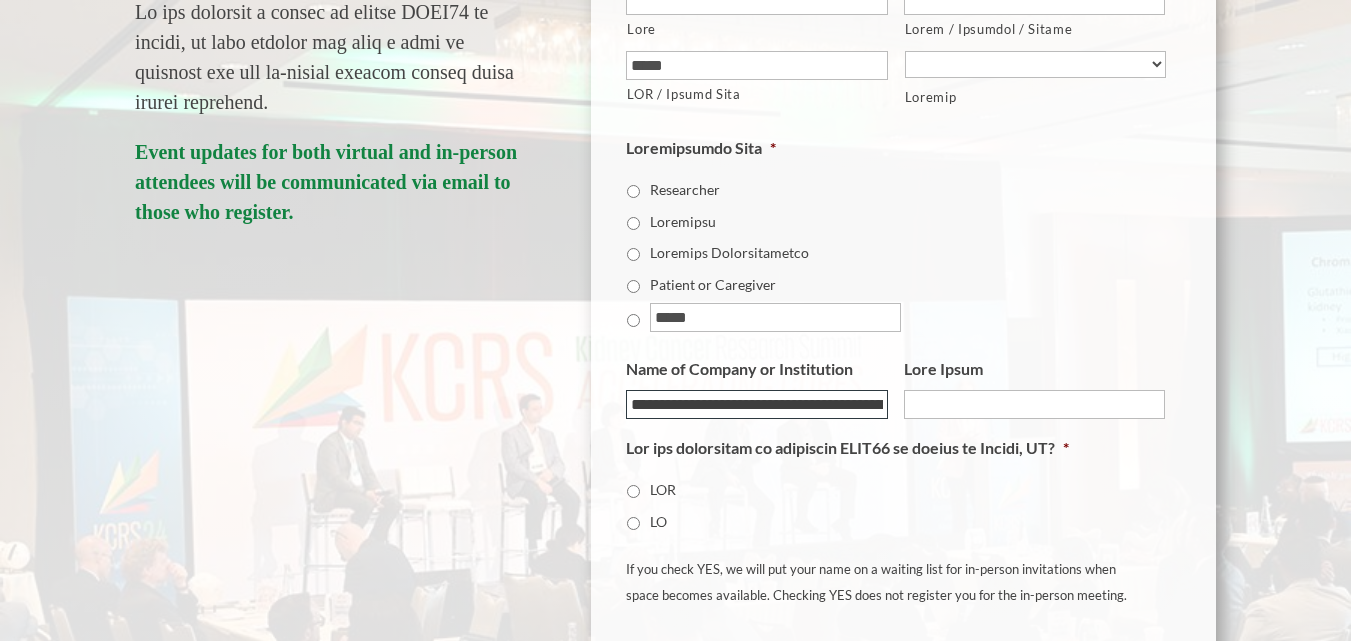 scroll, scrollTop: 0, scrollLeft: 173, axis: horizontal 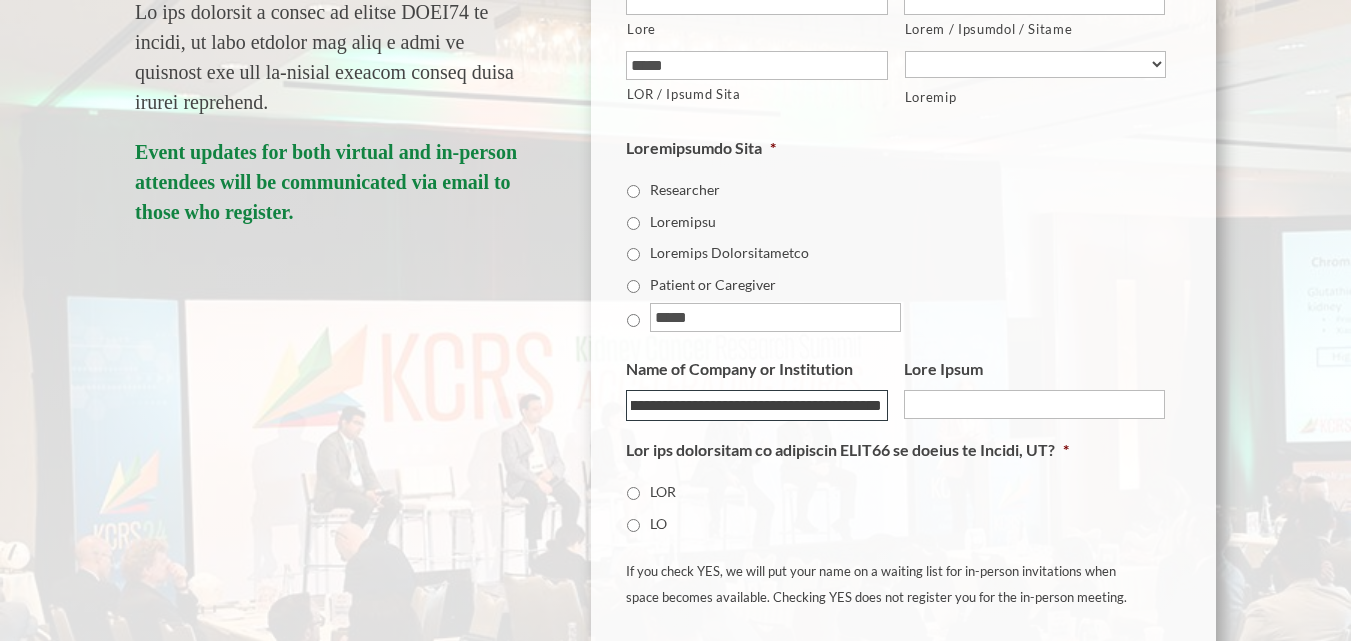 type on "**********" 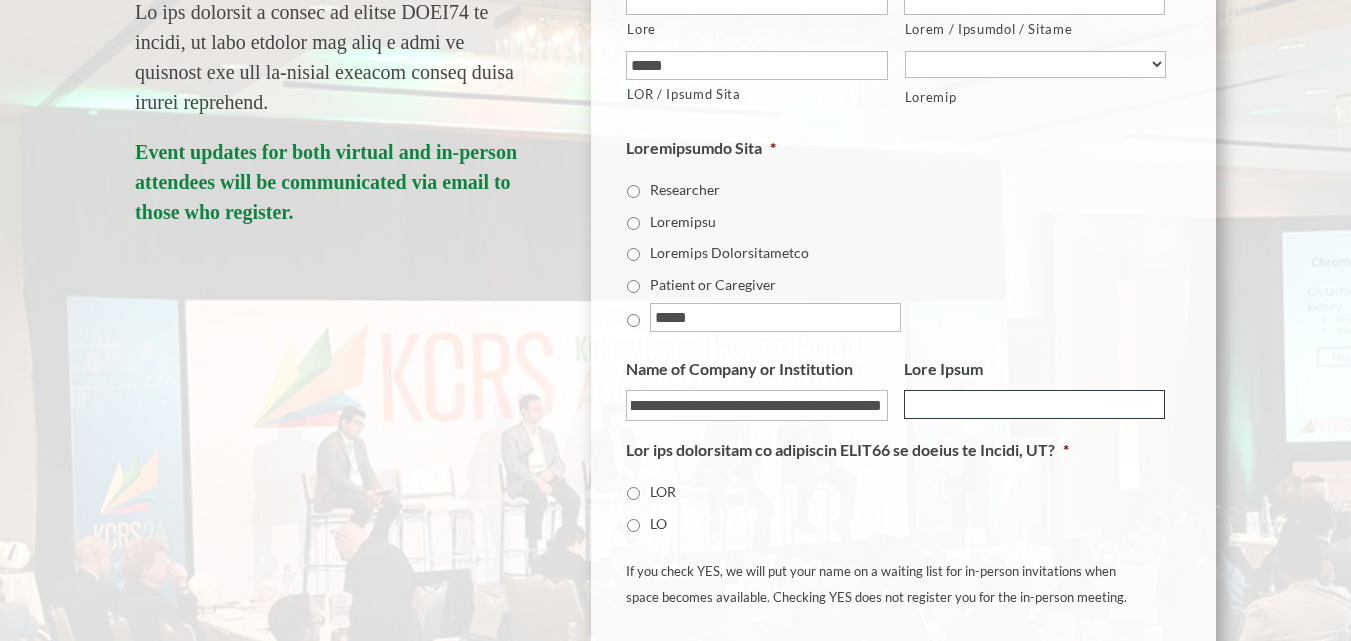 scroll, scrollTop: 0, scrollLeft: 0, axis: both 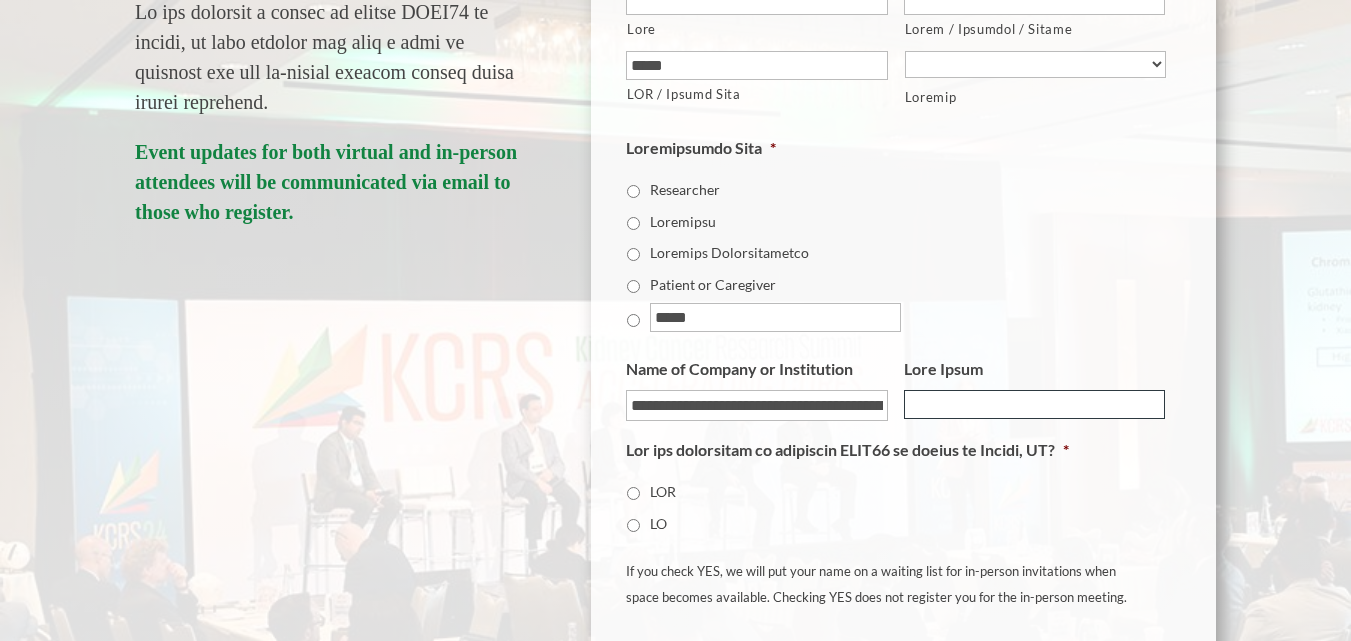 click on "Lore Ipsum" at bounding box center (1034, 404) 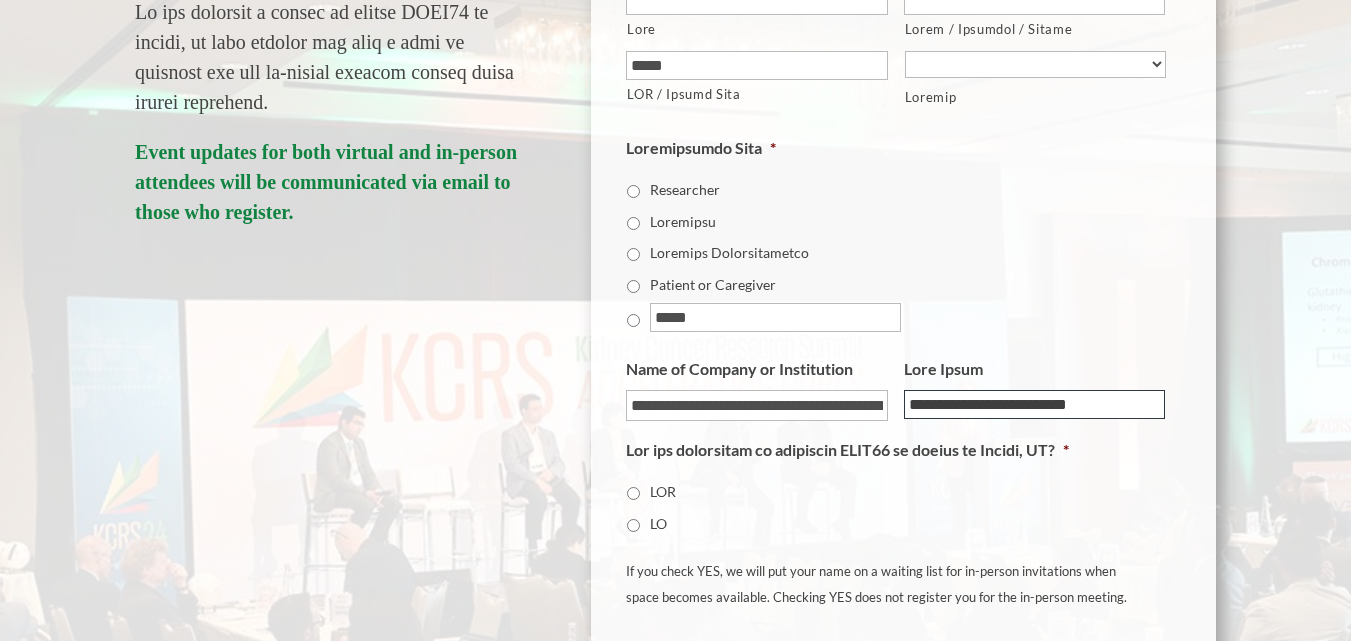 type on "**********" 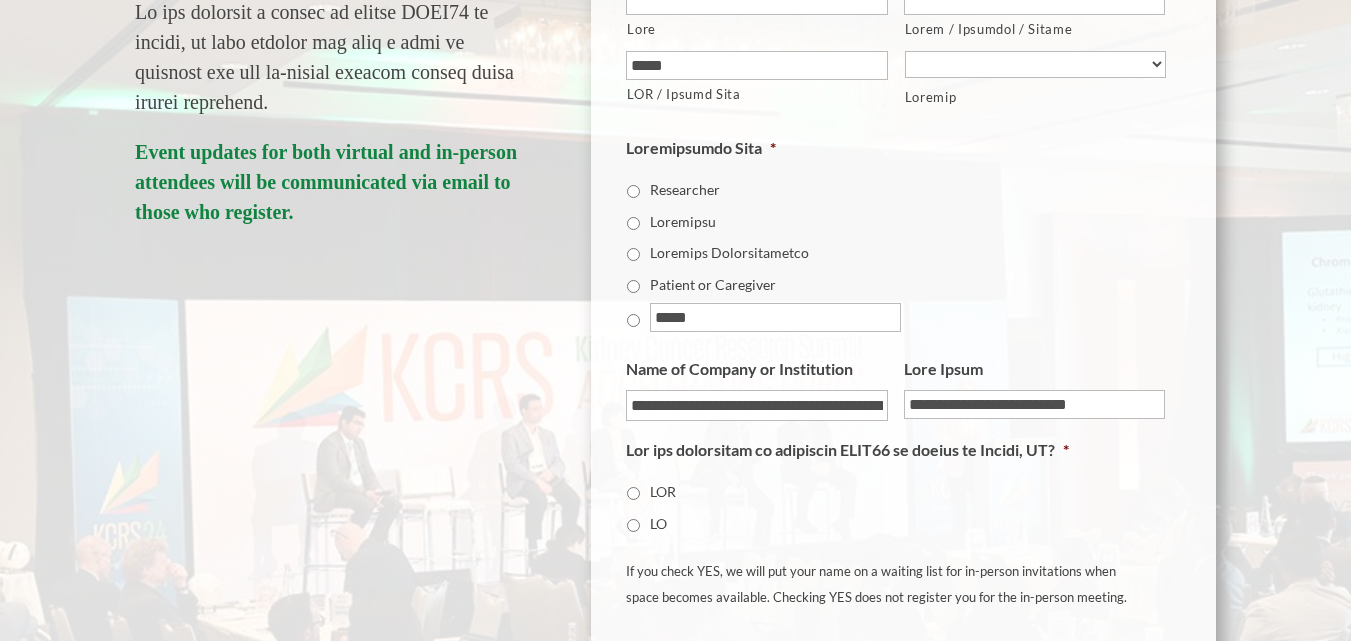 click on "LO" at bounding box center [633, 525] 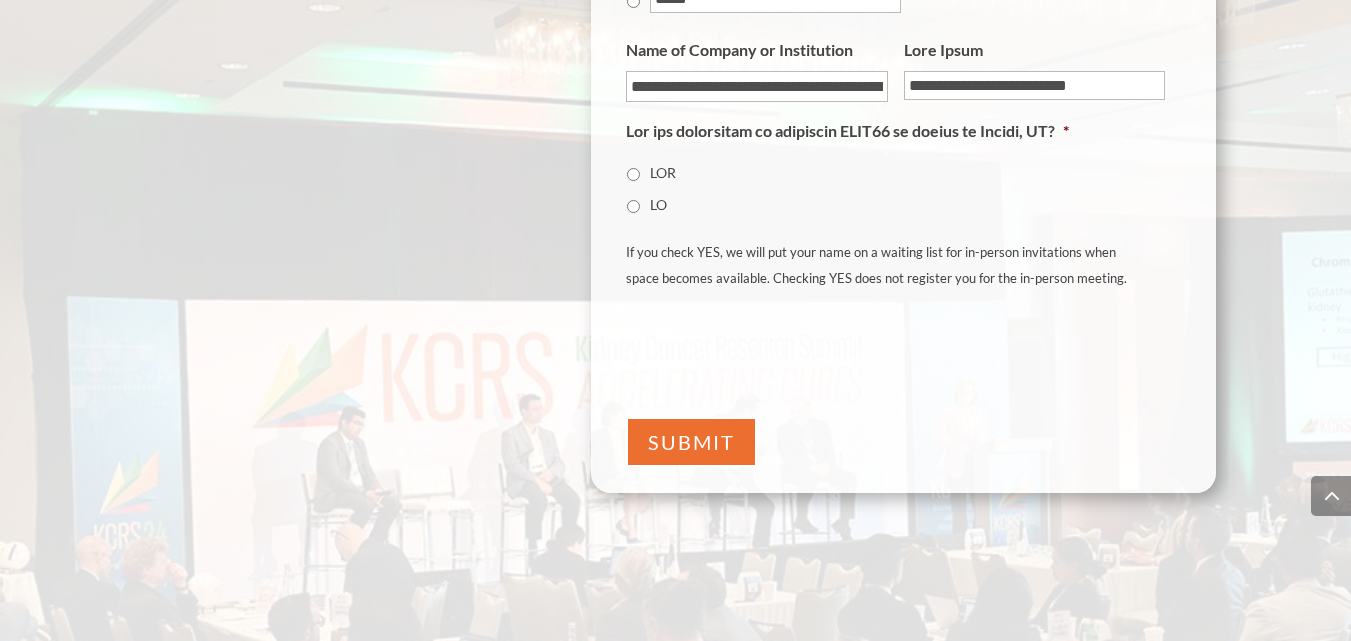 scroll, scrollTop: 1094, scrollLeft: 0, axis: vertical 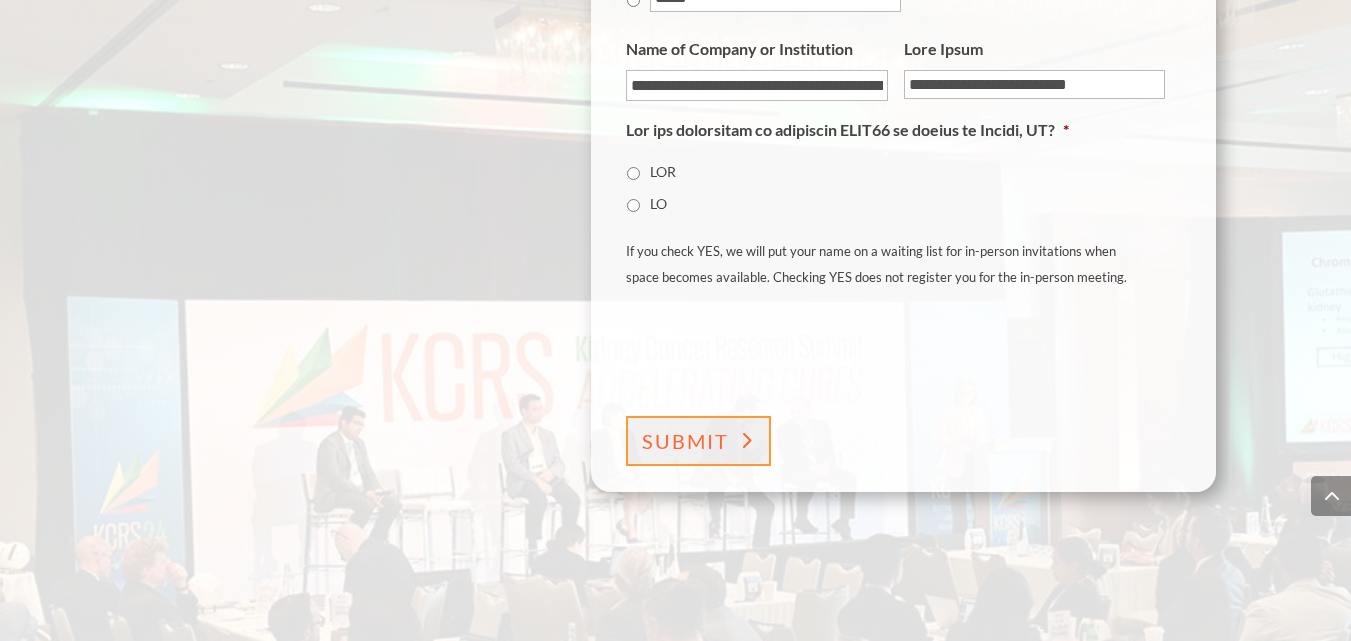 click on "SUBMIT" at bounding box center [685, 441] 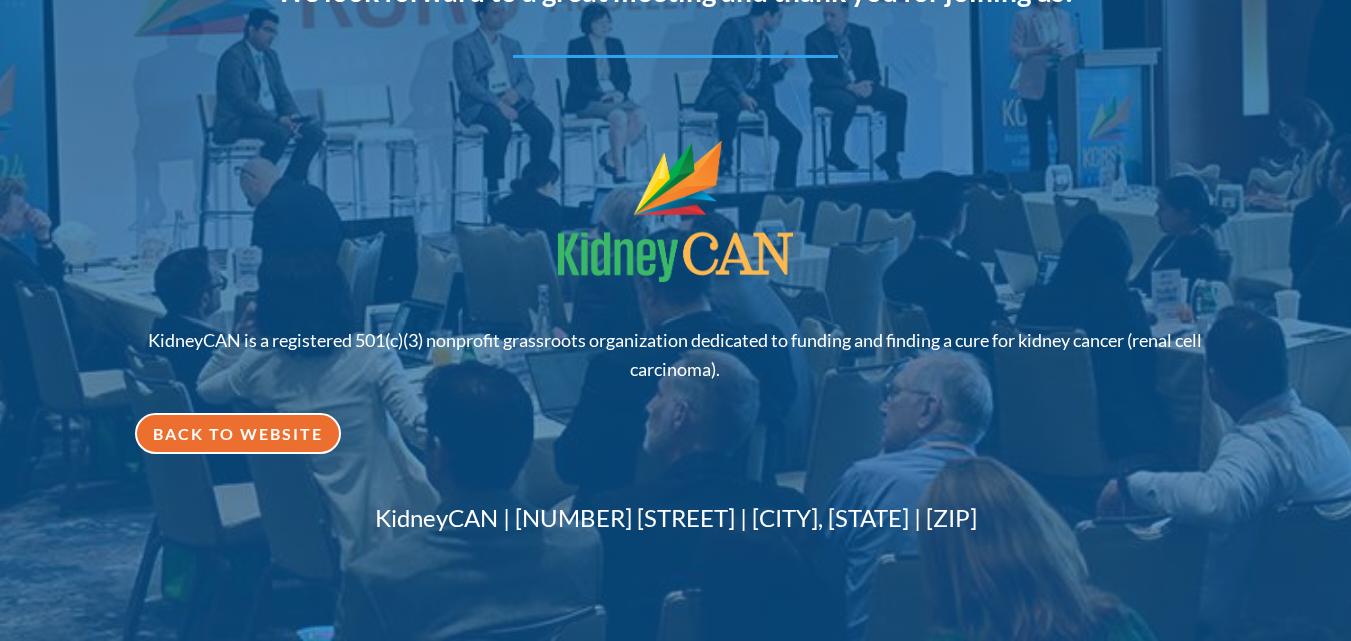 scroll, scrollTop: 594, scrollLeft: 0, axis: vertical 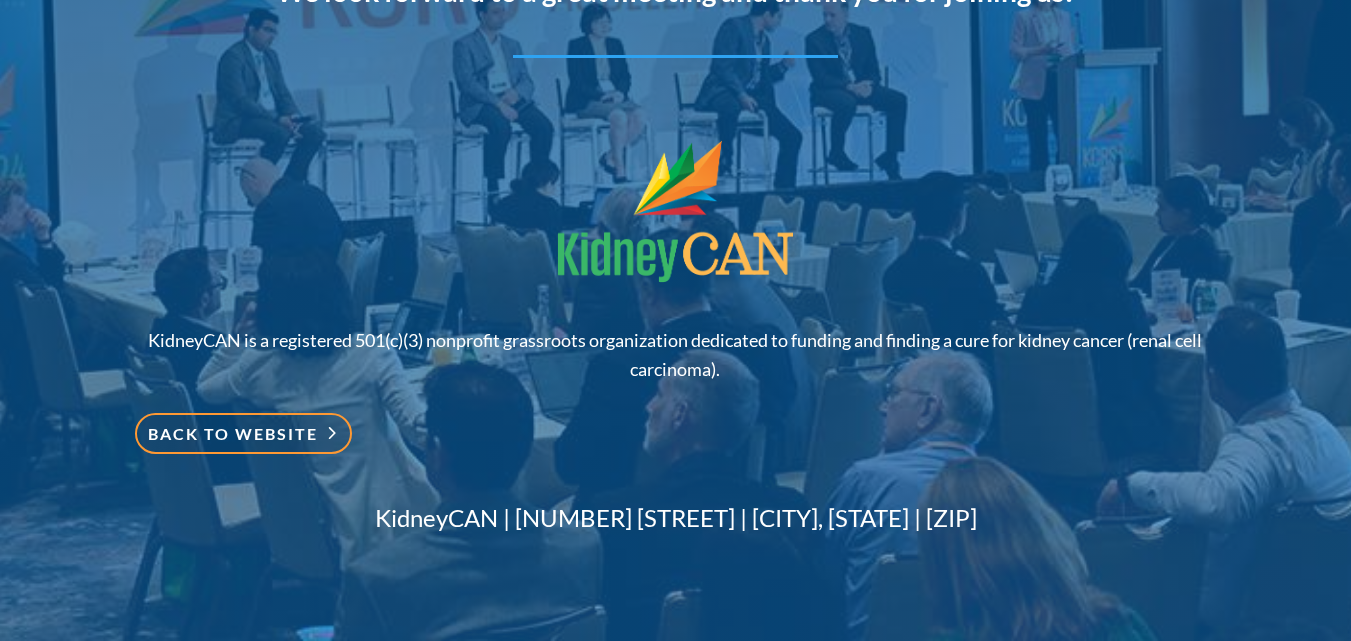 click on "Back to website" at bounding box center (243, 433) 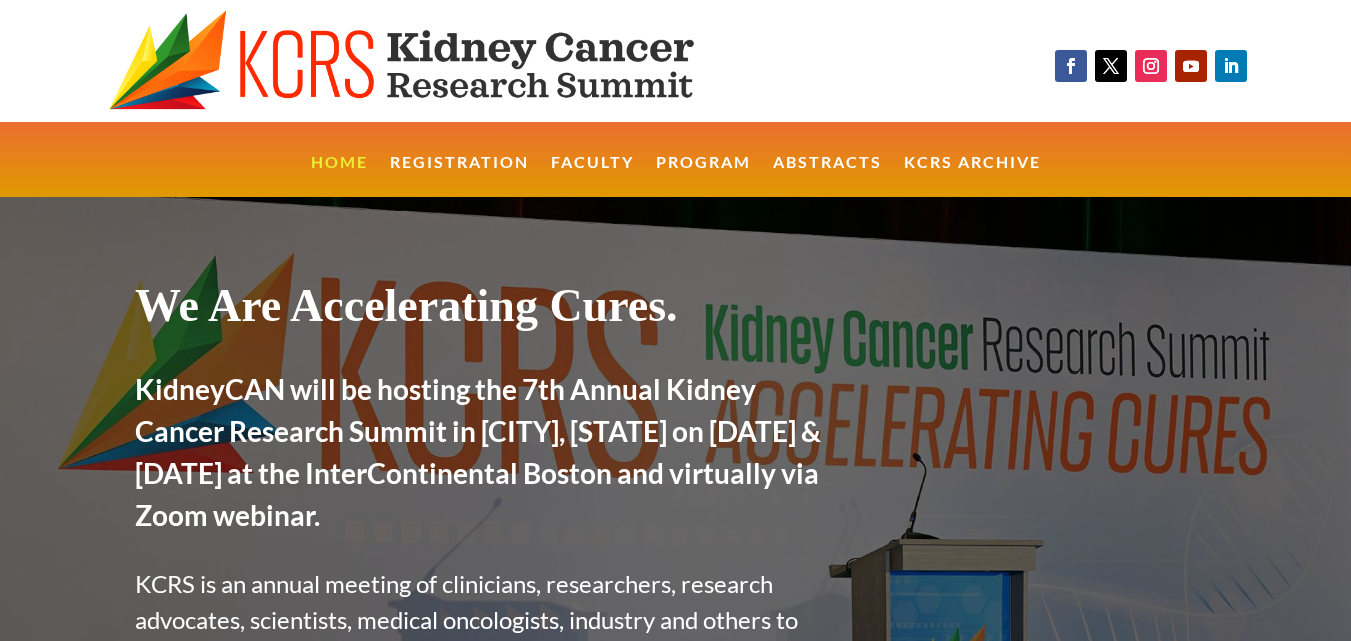 scroll, scrollTop: 0, scrollLeft: 0, axis: both 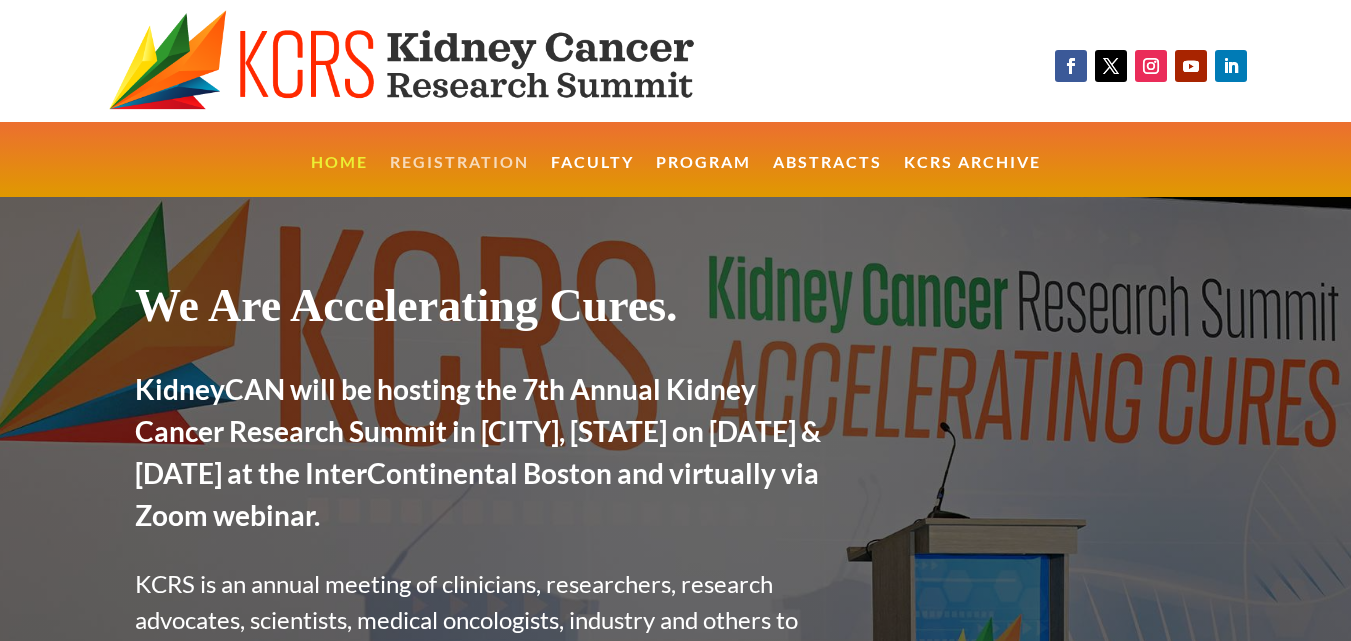 click on "Registration" at bounding box center [459, 176] 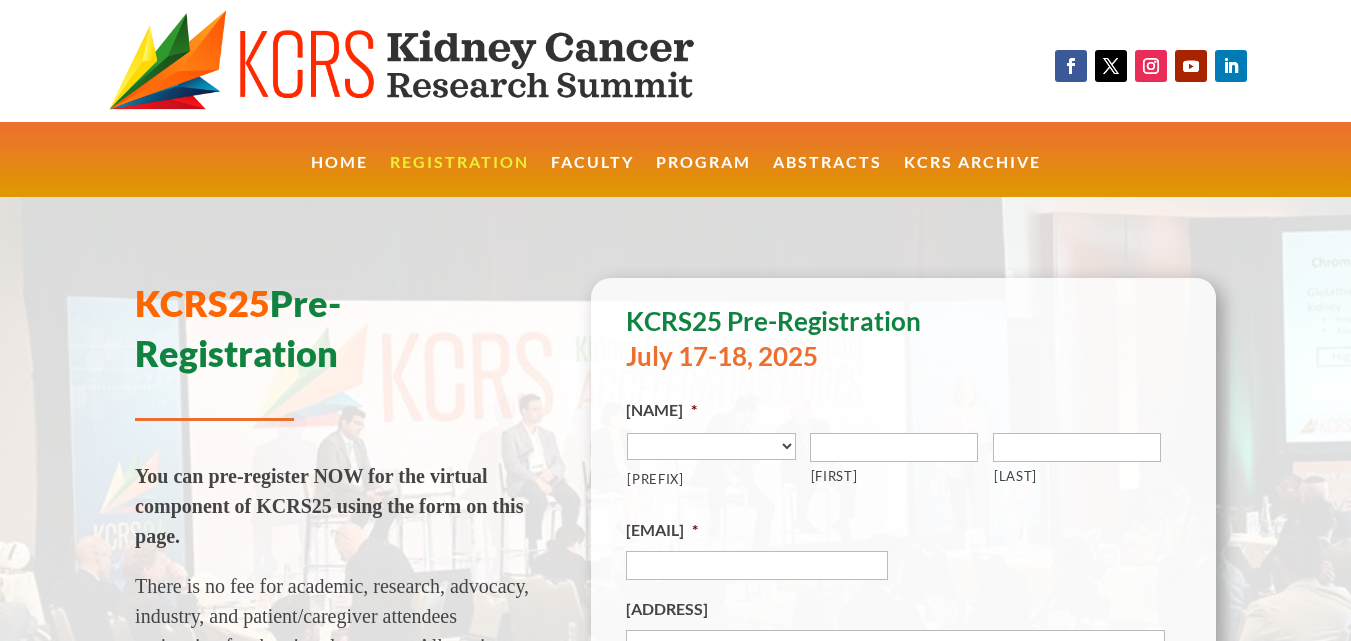 scroll, scrollTop: 0, scrollLeft: 0, axis: both 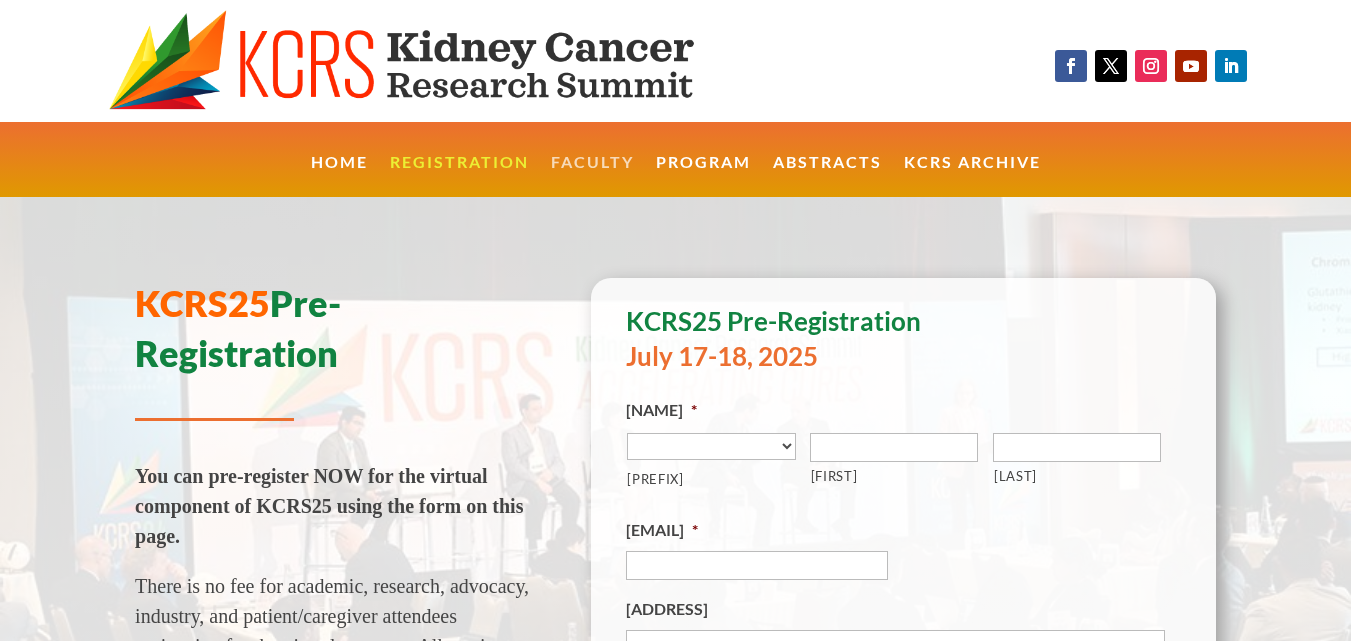 click on "Faculty" at bounding box center [592, 176] 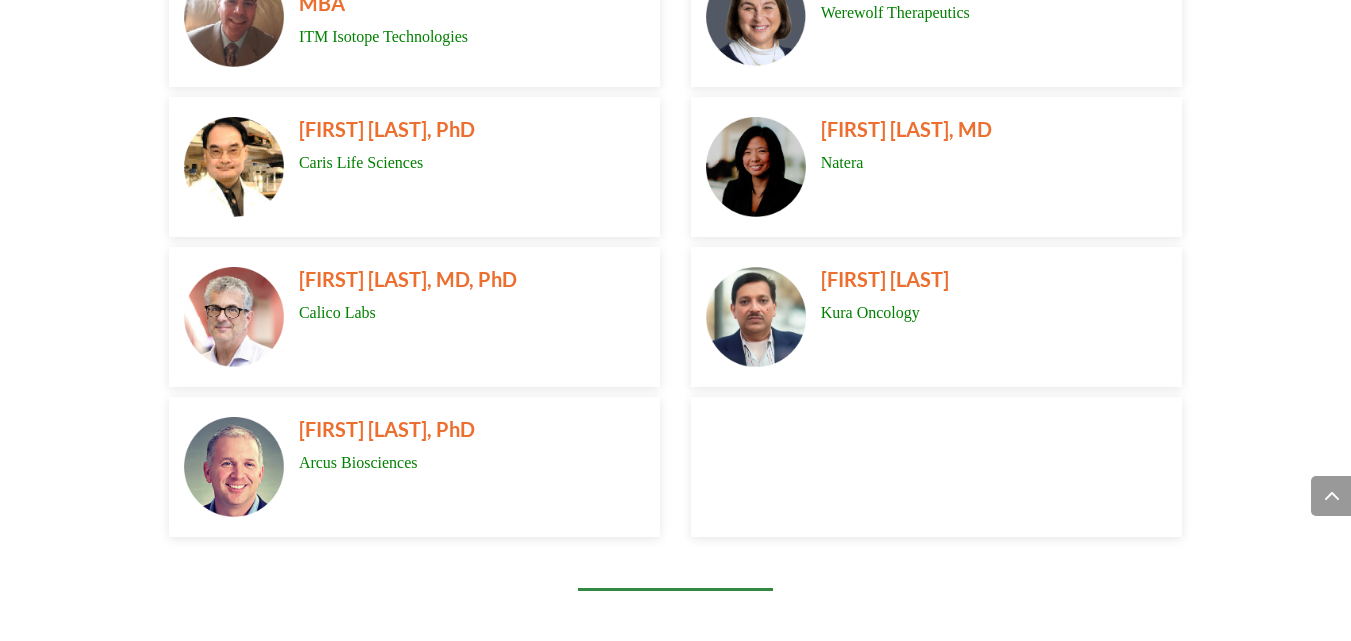scroll, scrollTop: 12720, scrollLeft: 0, axis: vertical 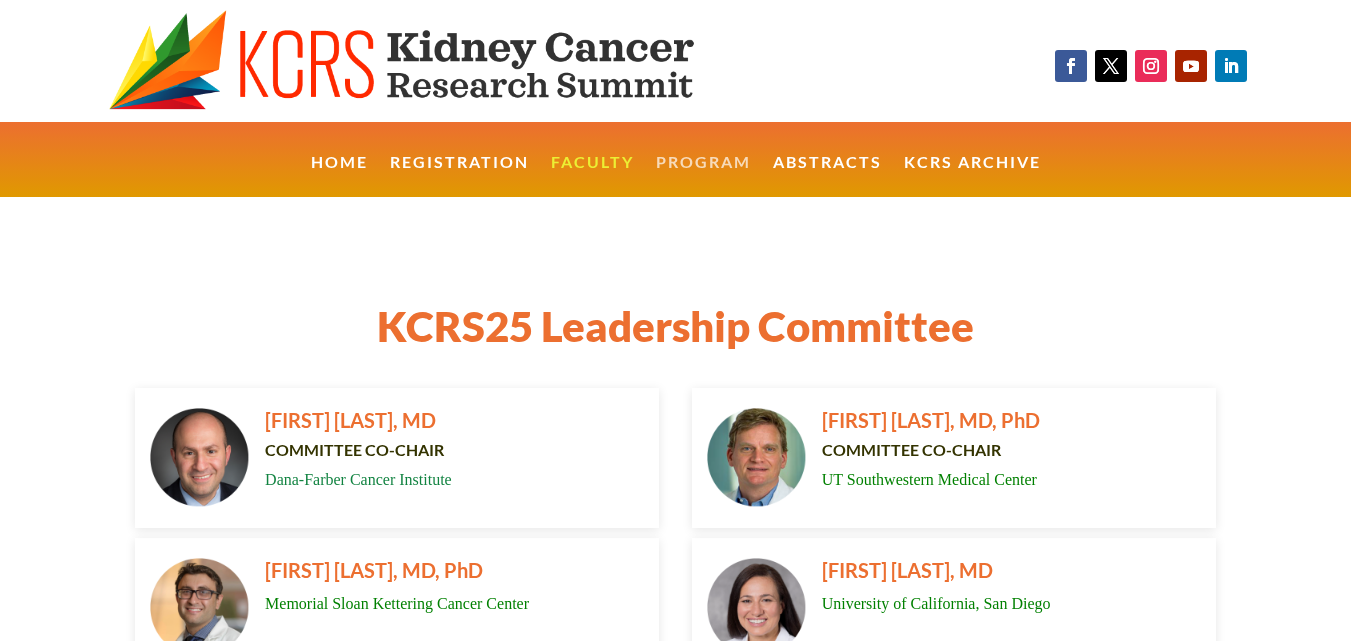 click on "Program" at bounding box center (703, 176) 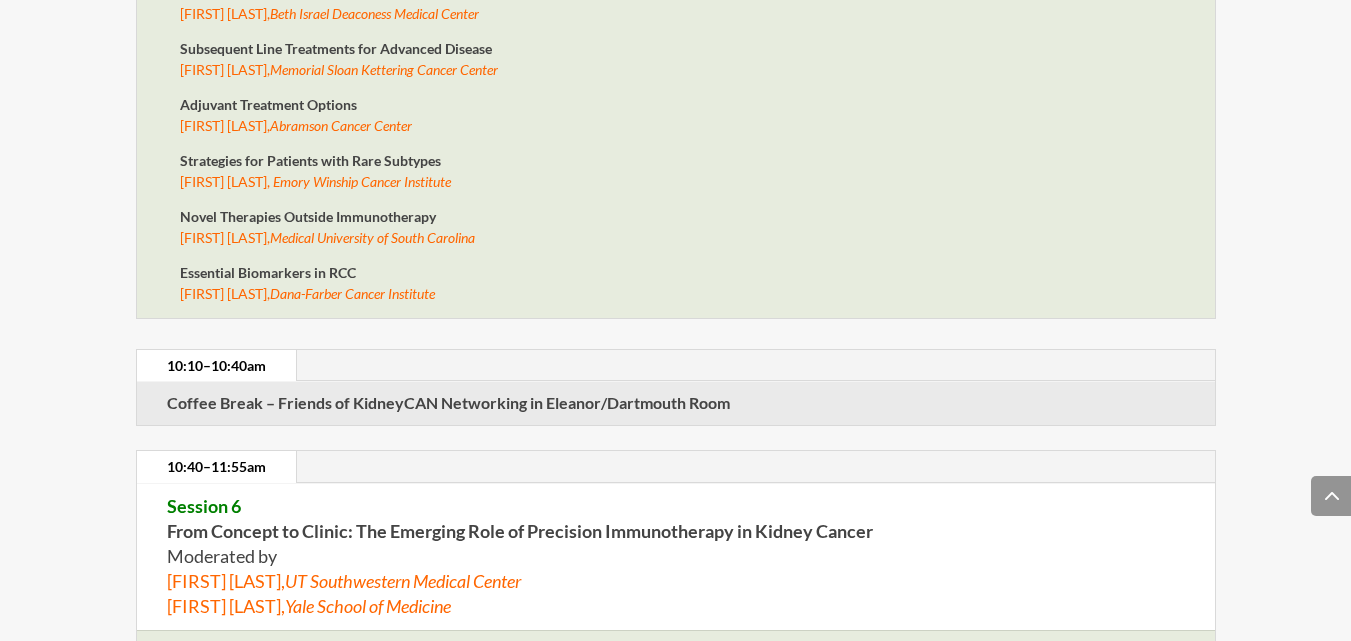 scroll, scrollTop: 7040, scrollLeft: 0, axis: vertical 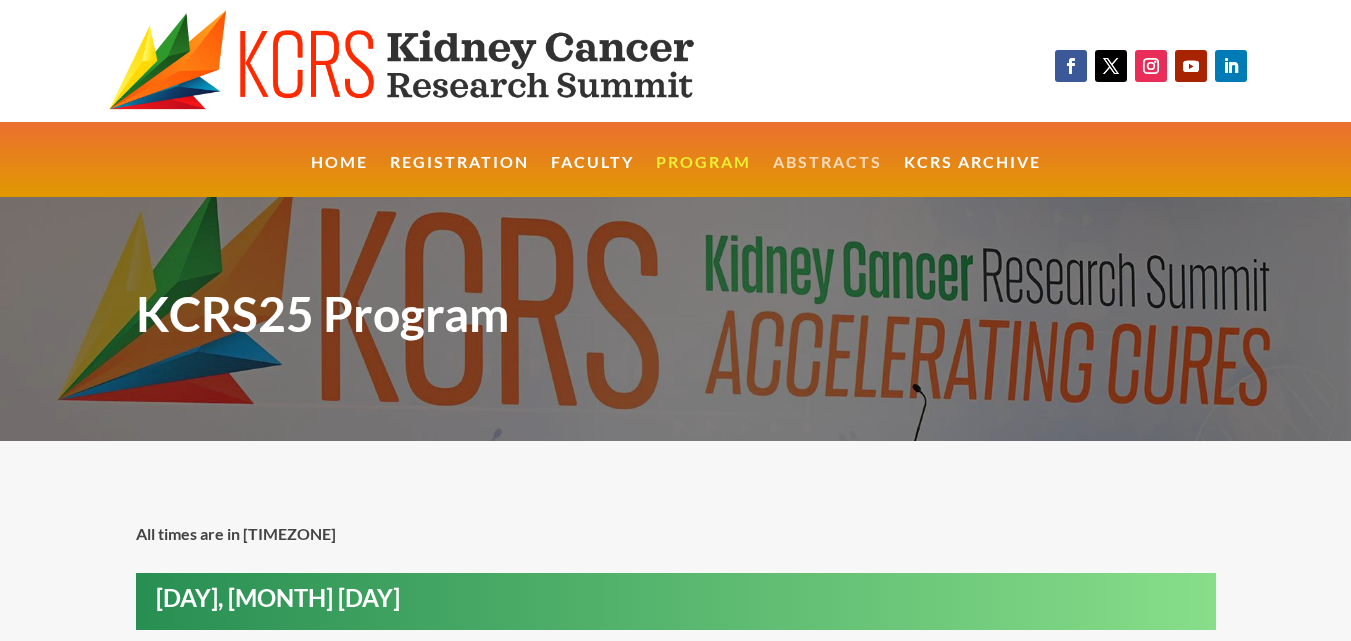 click on "Abstracts" at bounding box center [827, 176] 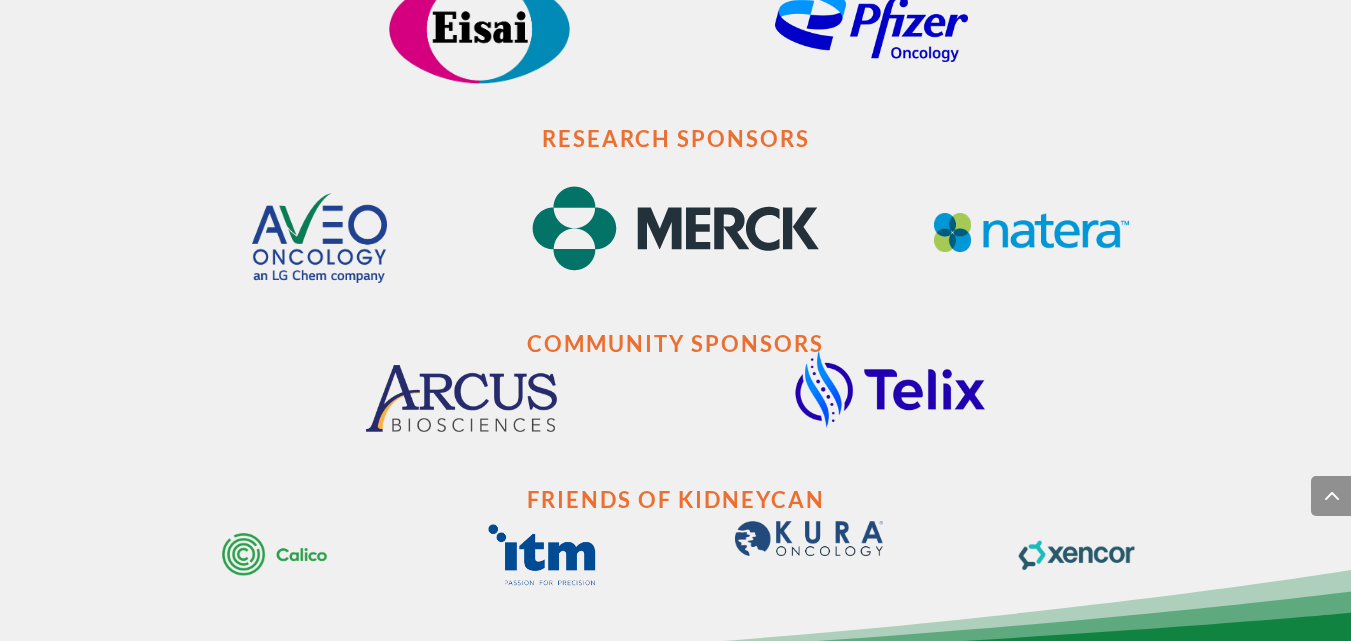 scroll, scrollTop: 1256, scrollLeft: 0, axis: vertical 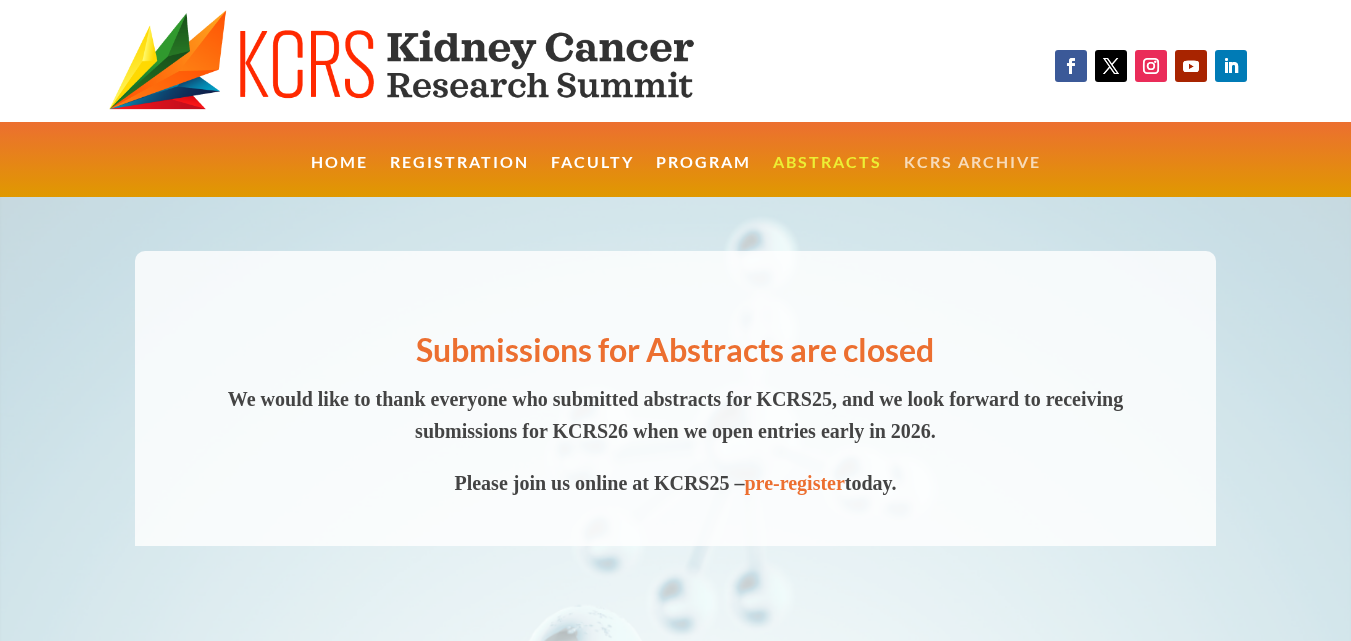 click on "KCRS Archive" at bounding box center [972, 176] 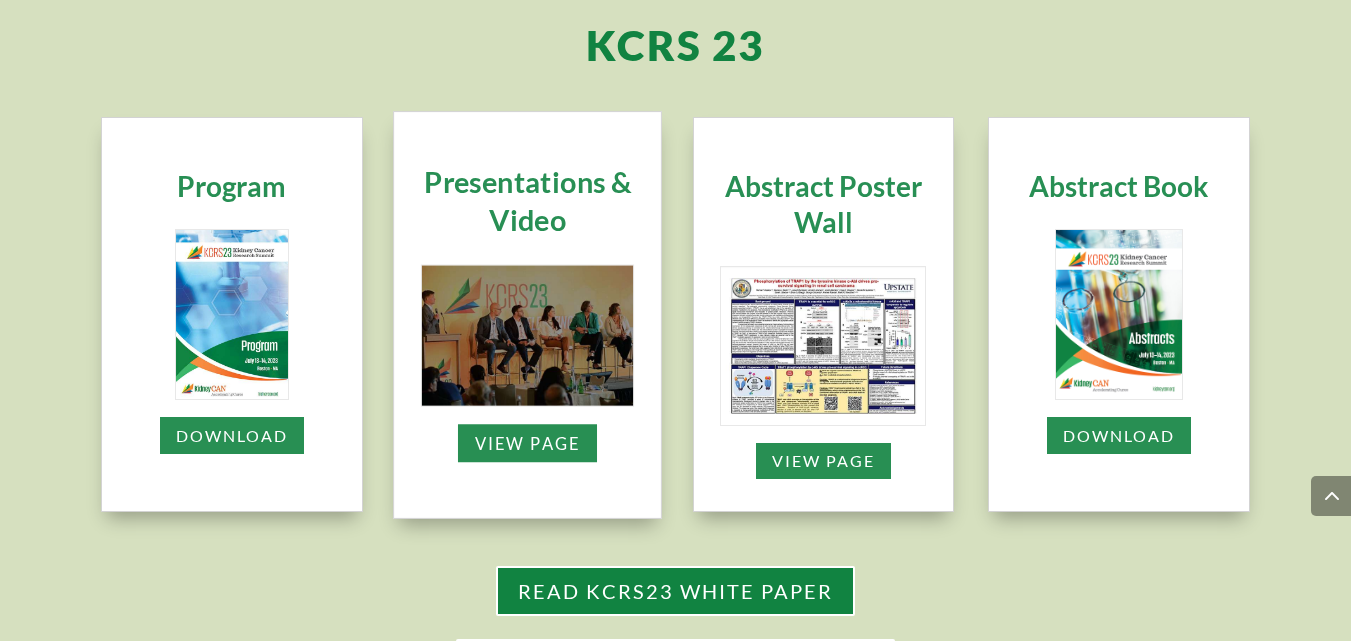 scroll, scrollTop: 1360, scrollLeft: 0, axis: vertical 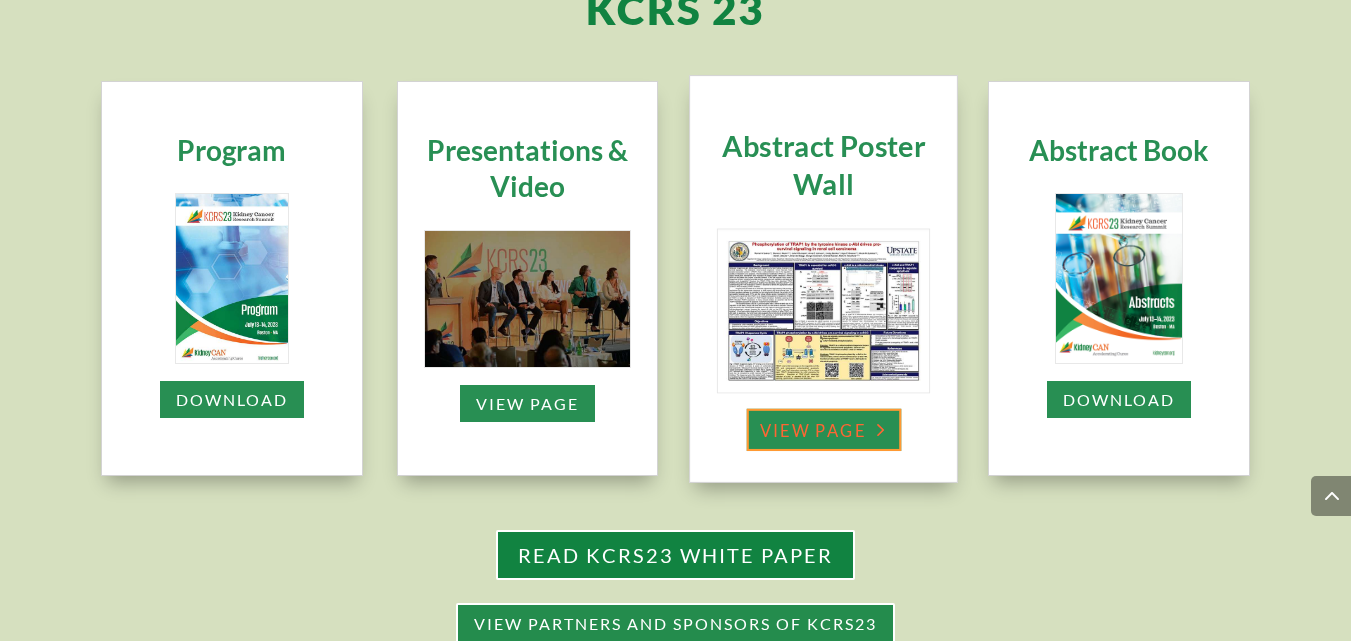 click on "View Page" at bounding box center (823, 429) 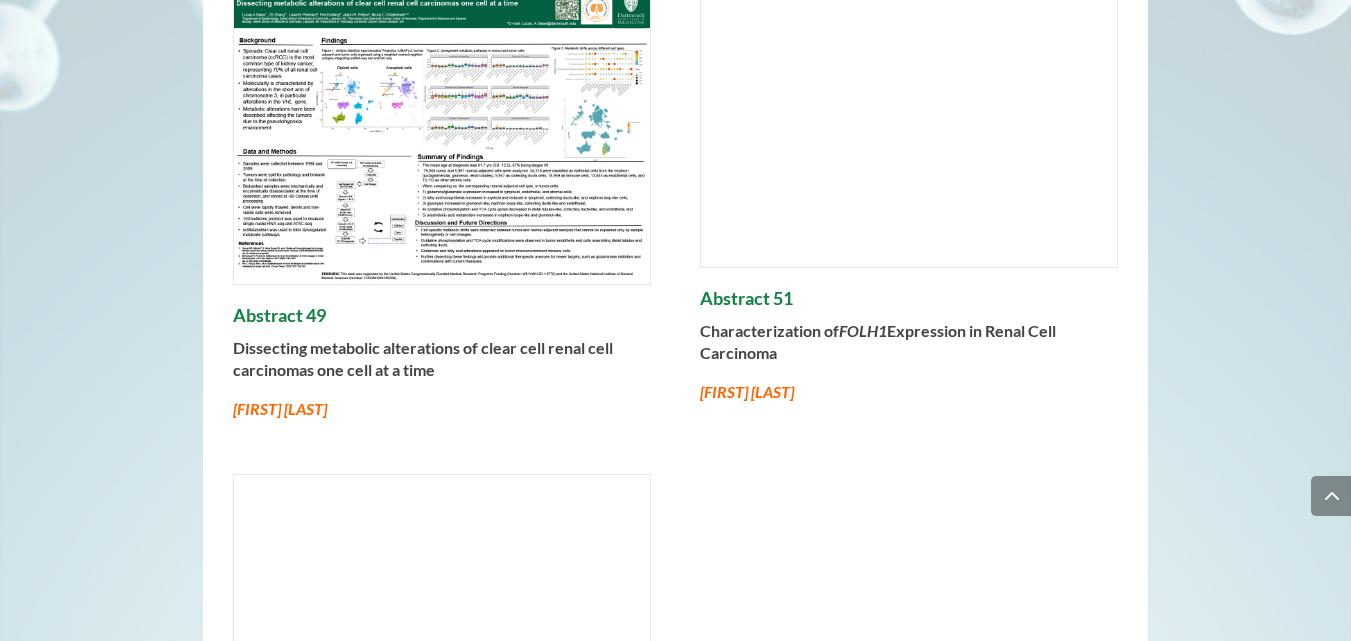 scroll, scrollTop: 3039, scrollLeft: 0, axis: vertical 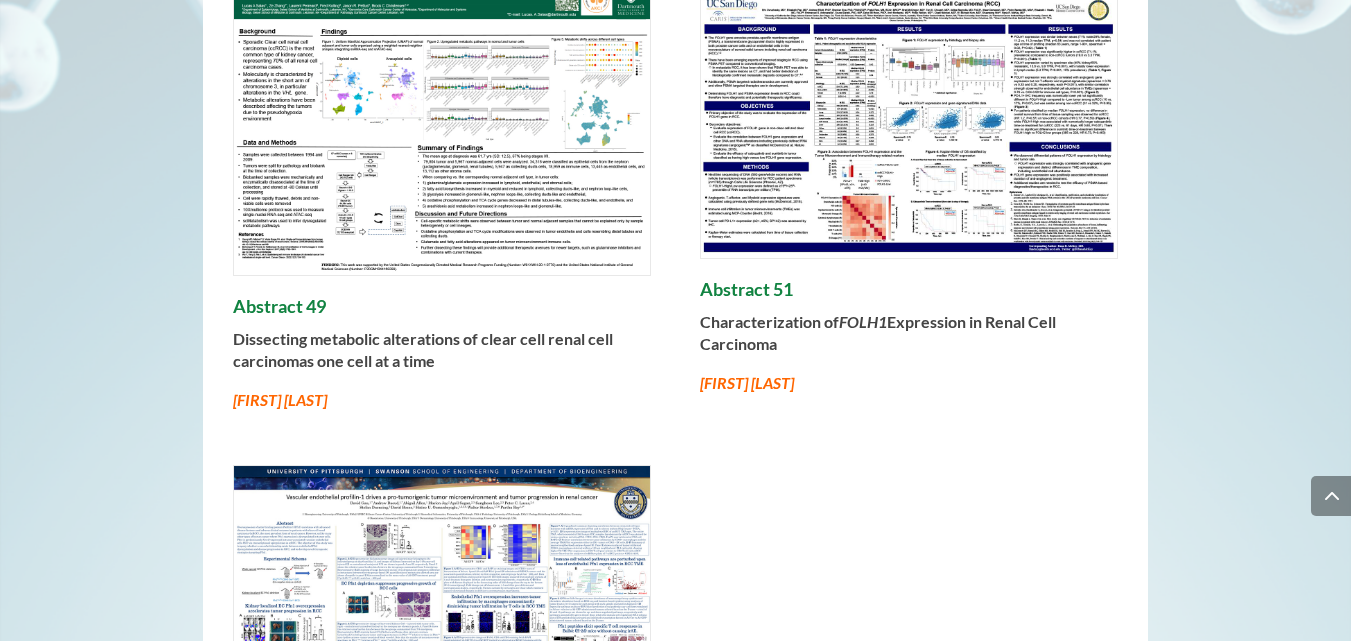 click at bounding box center (442, 128) 